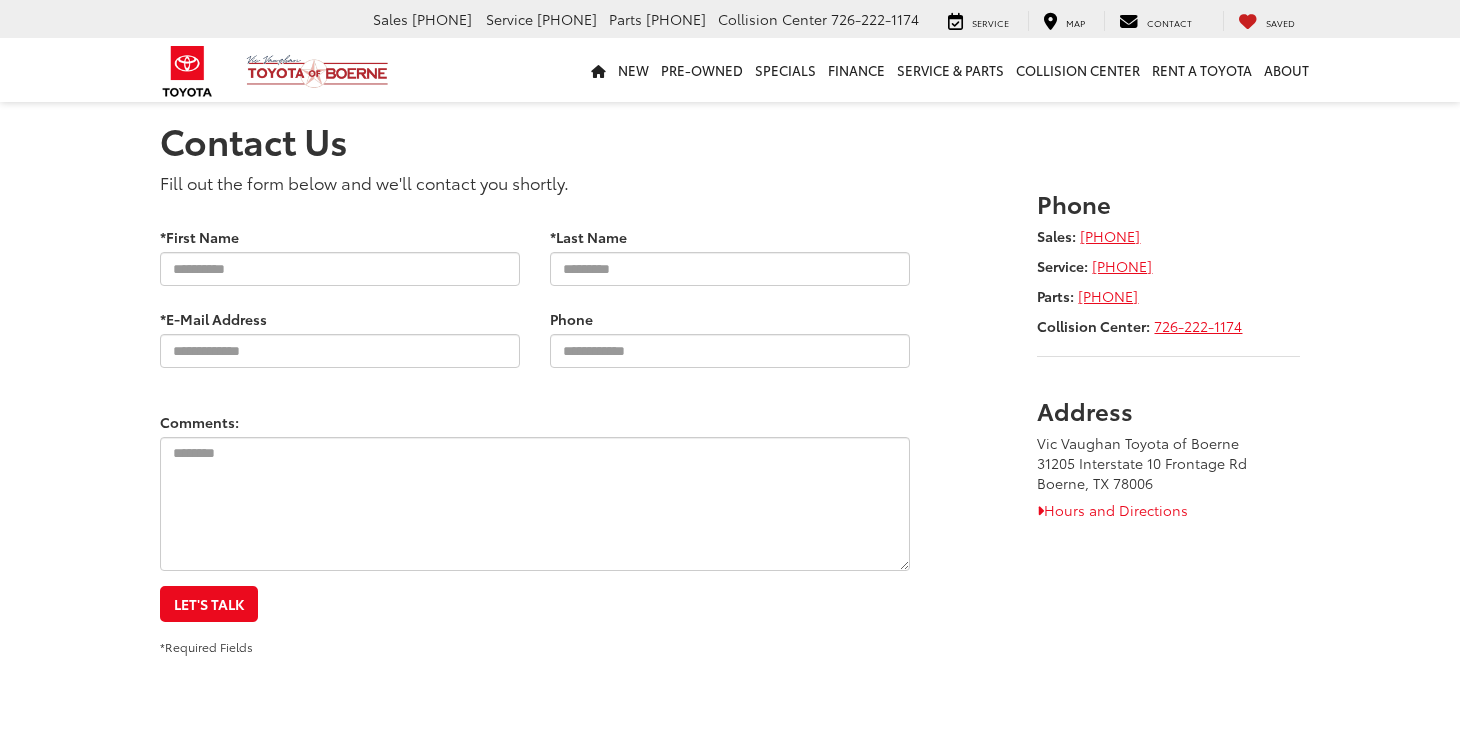scroll, scrollTop: 0, scrollLeft: 0, axis: both 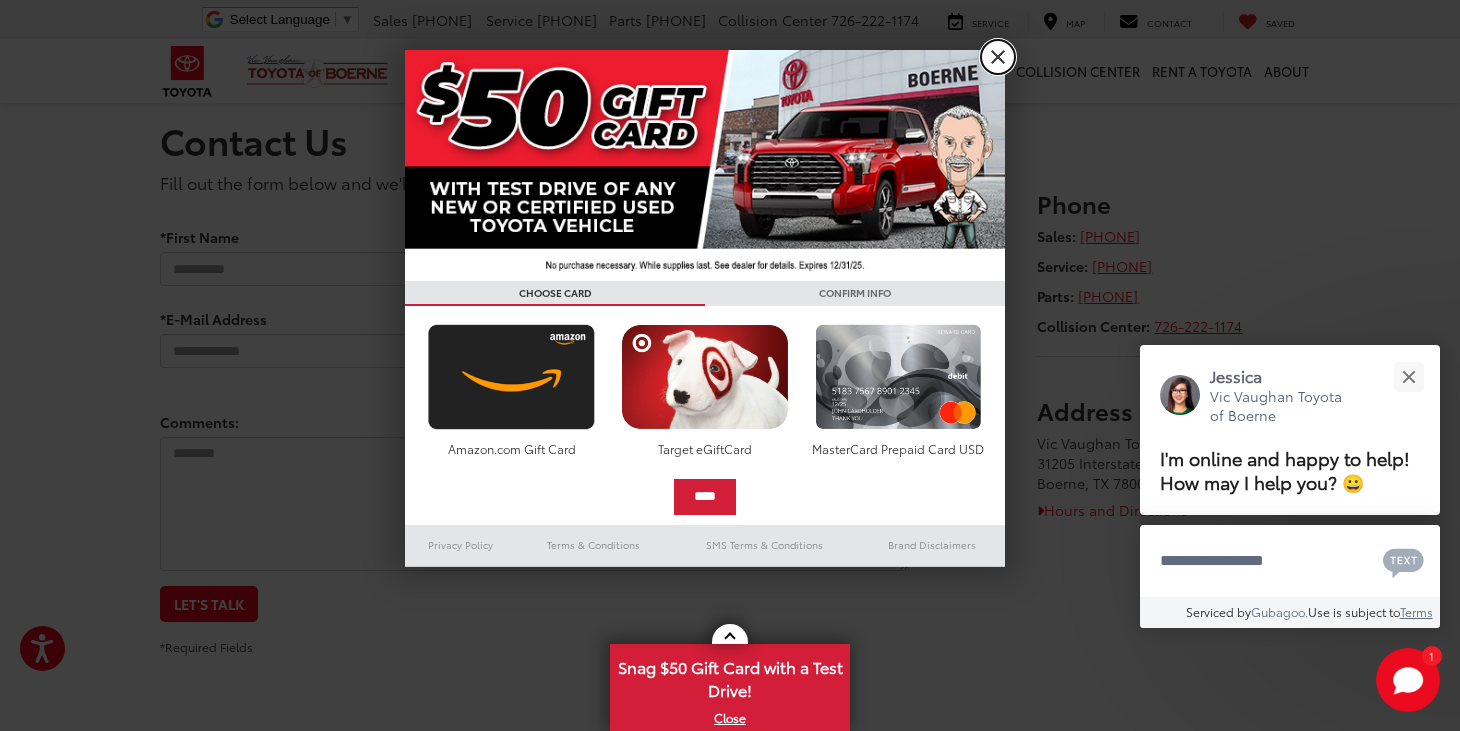 click on "X" at bounding box center (998, 57) 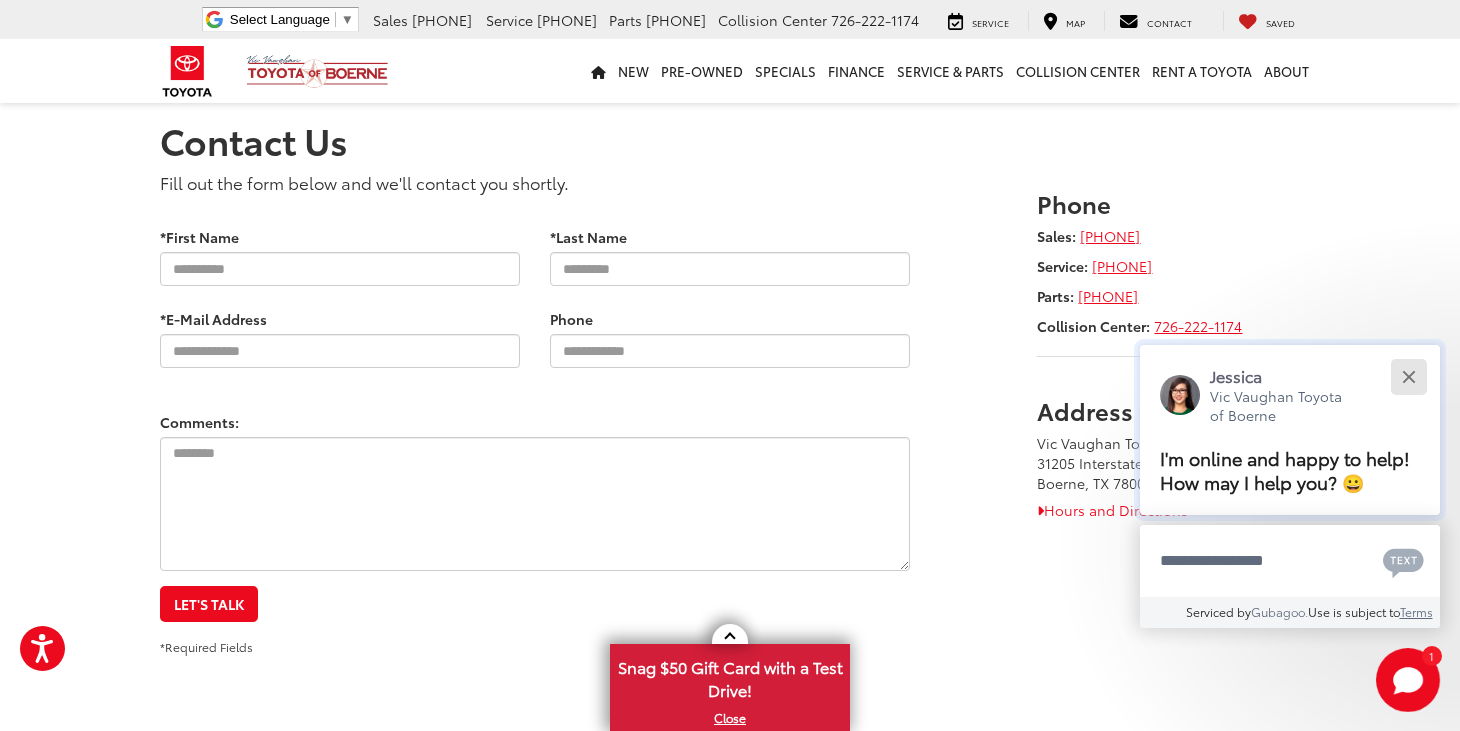 click at bounding box center (1408, 376) 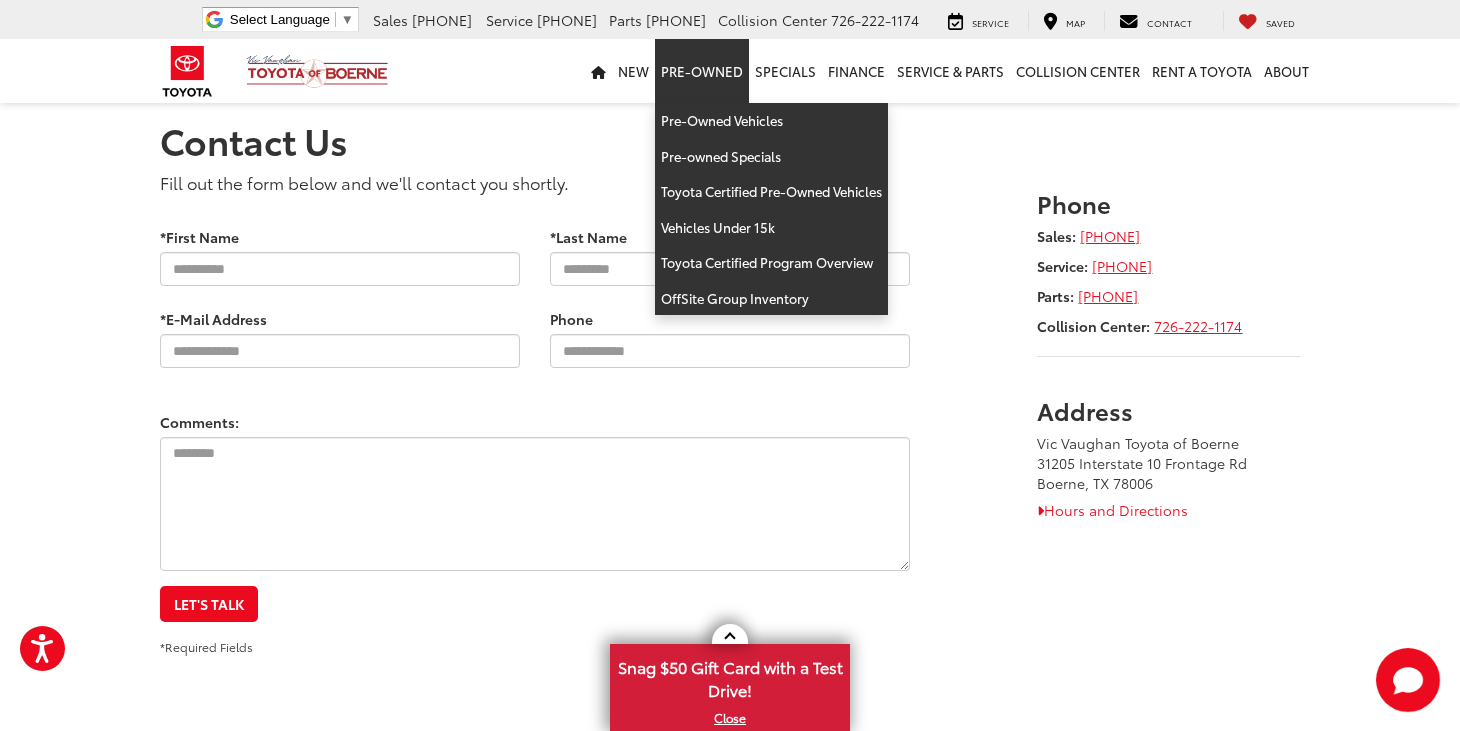 click on "Pre-Owned" at bounding box center (702, 71) 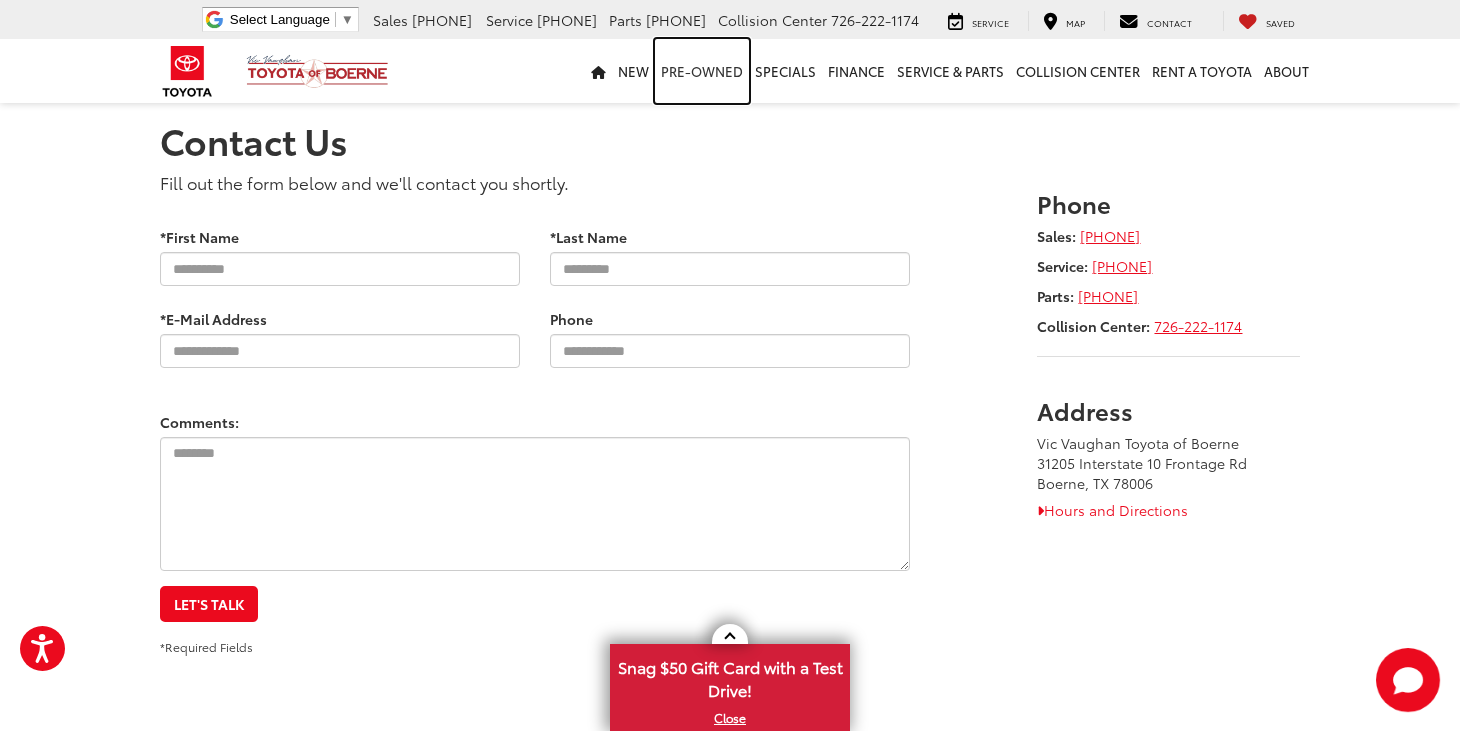 click on "Pre-Owned" at bounding box center (702, 71) 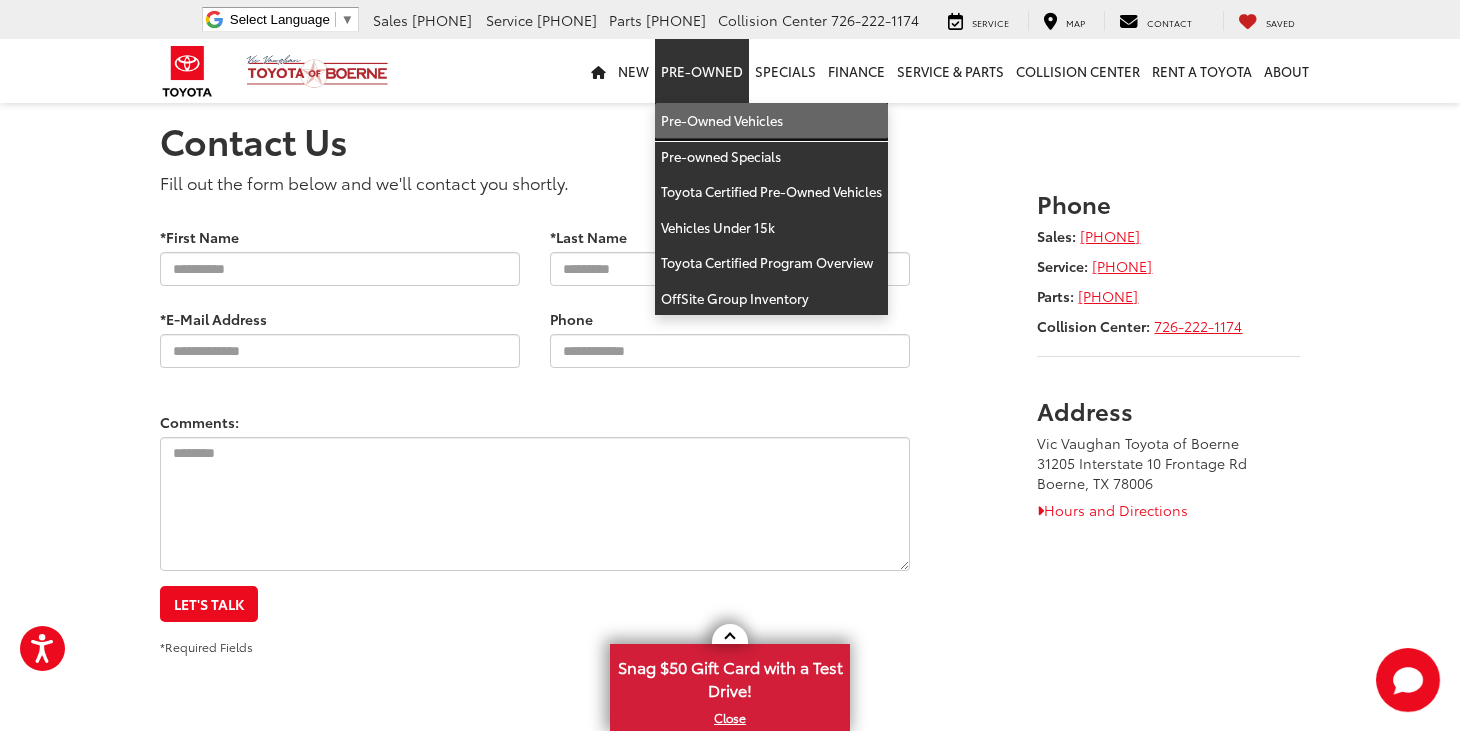 click on "Pre-Owned Vehicles" at bounding box center [771, 121] 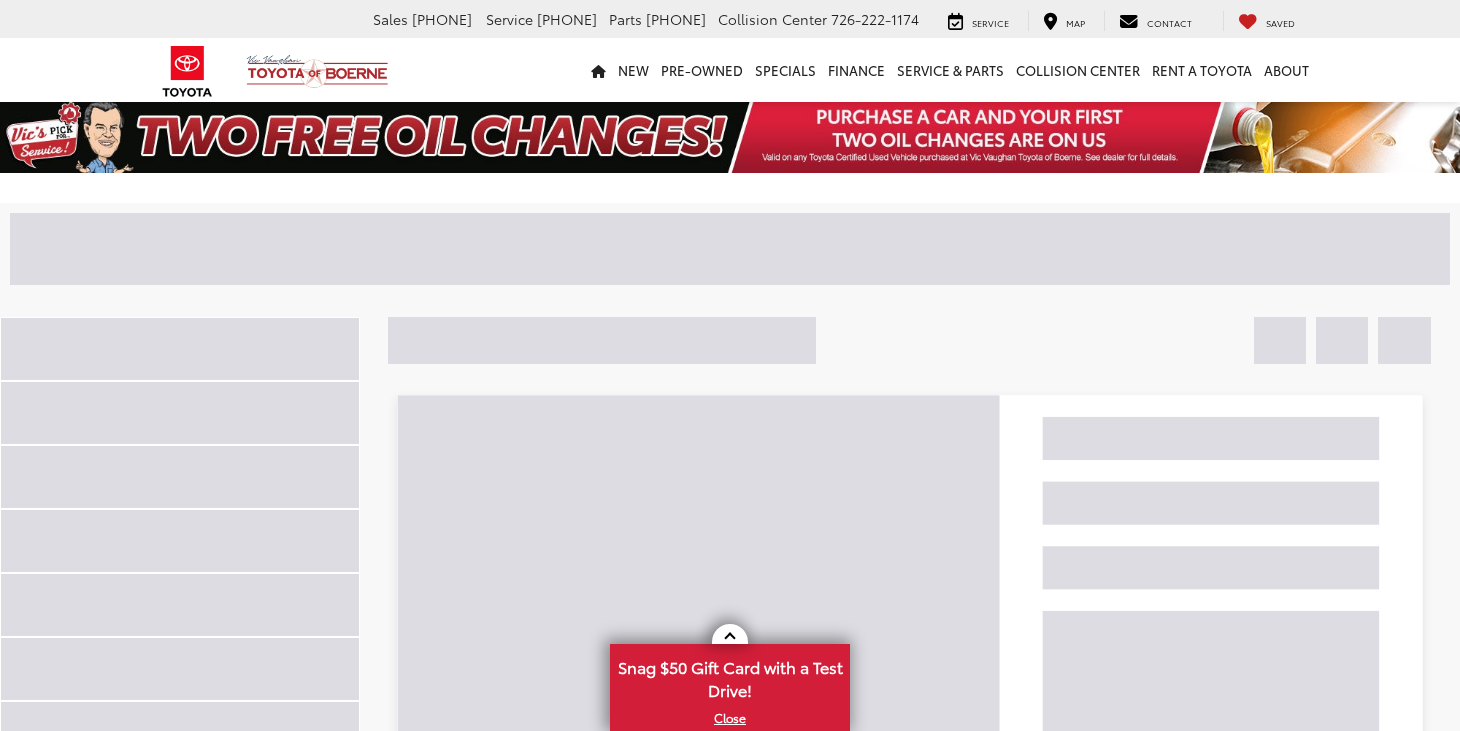 scroll, scrollTop: 0, scrollLeft: 0, axis: both 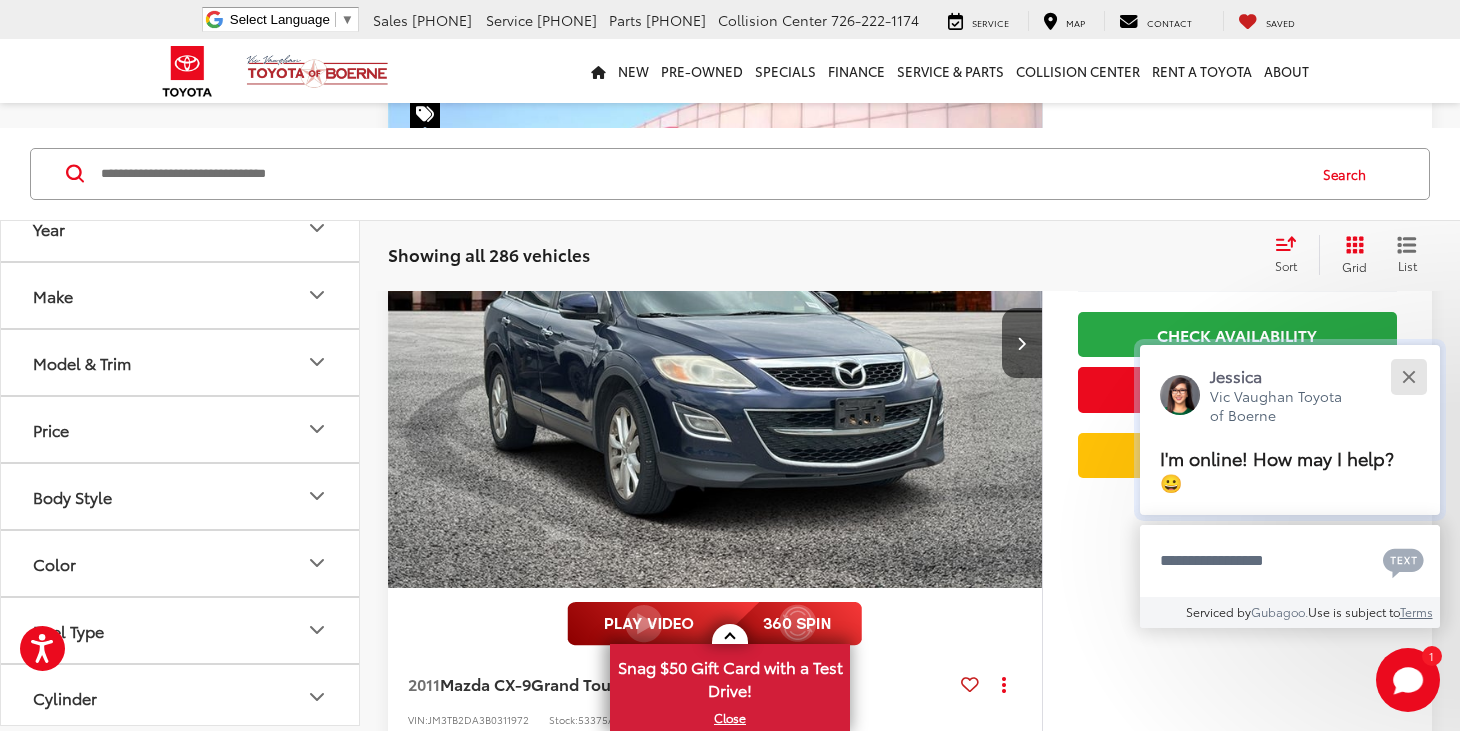 click at bounding box center (1408, 376) 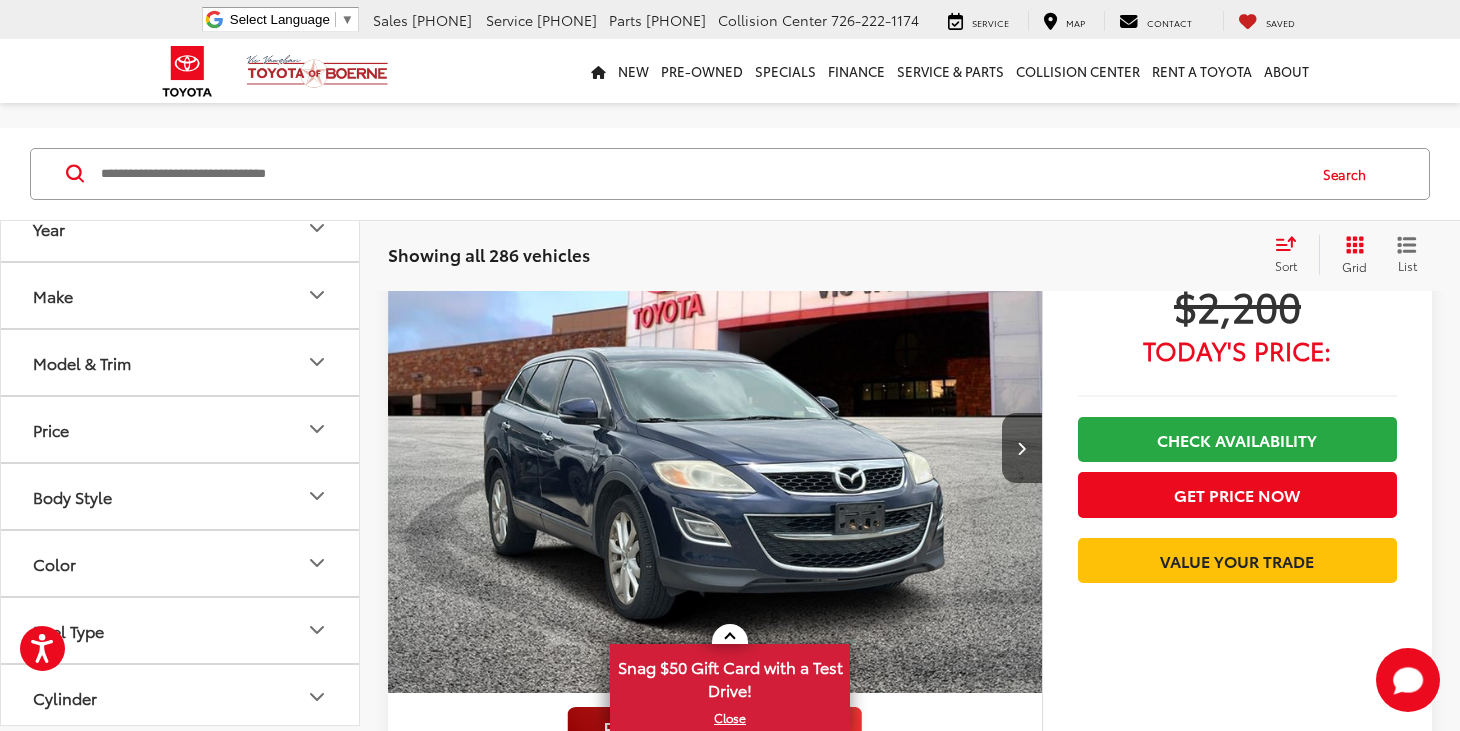 scroll, scrollTop: 190, scrollLeft: 0, axis: vertical 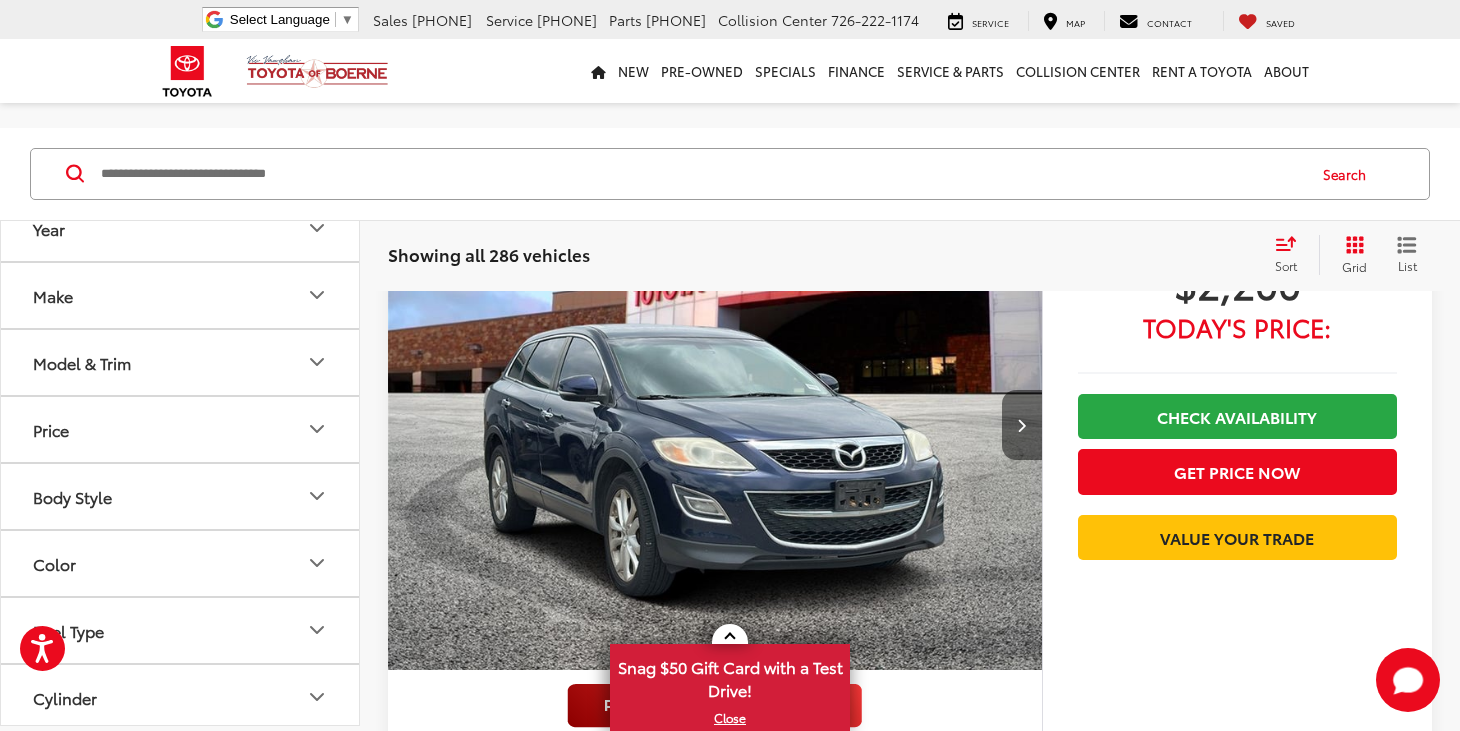 click at bounding box center (1022, 425) 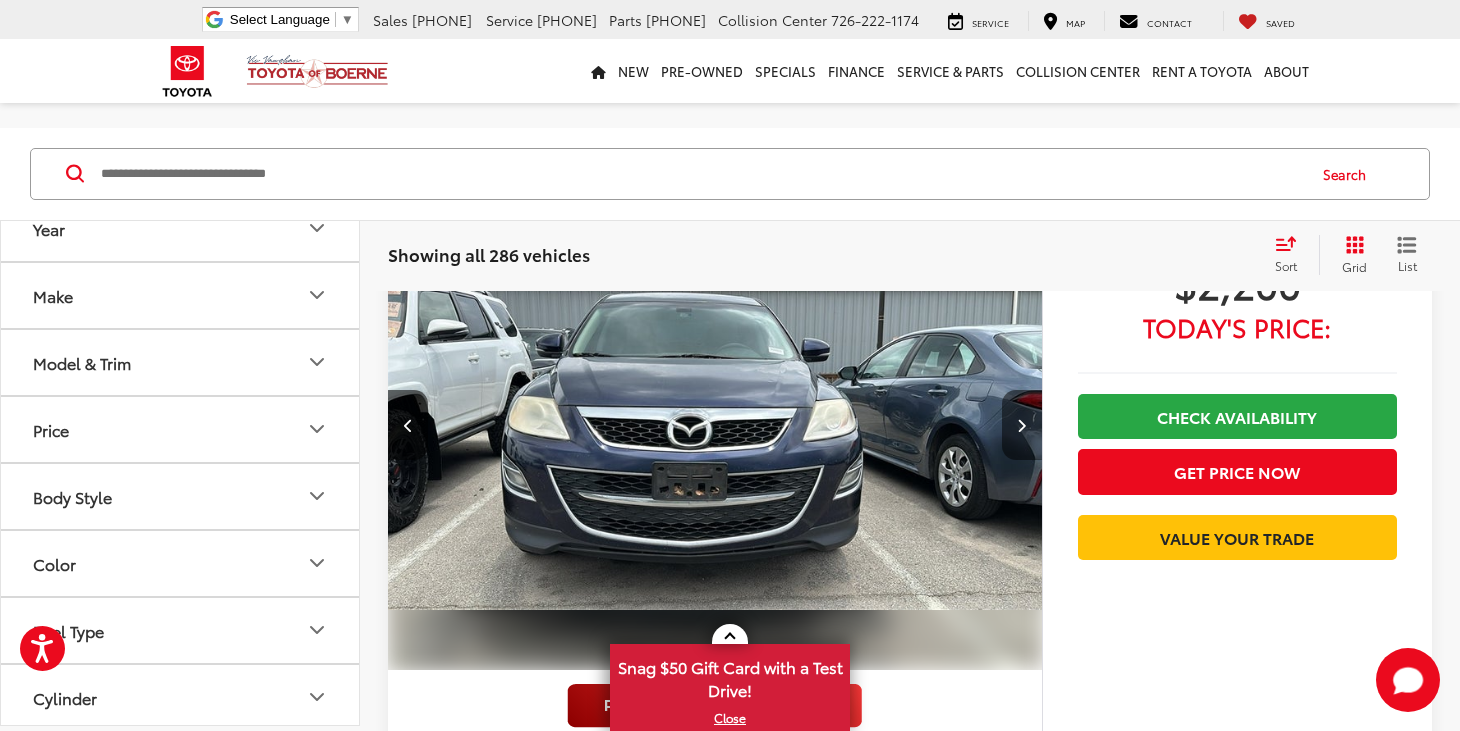 click at bounding box center [1022, 425] 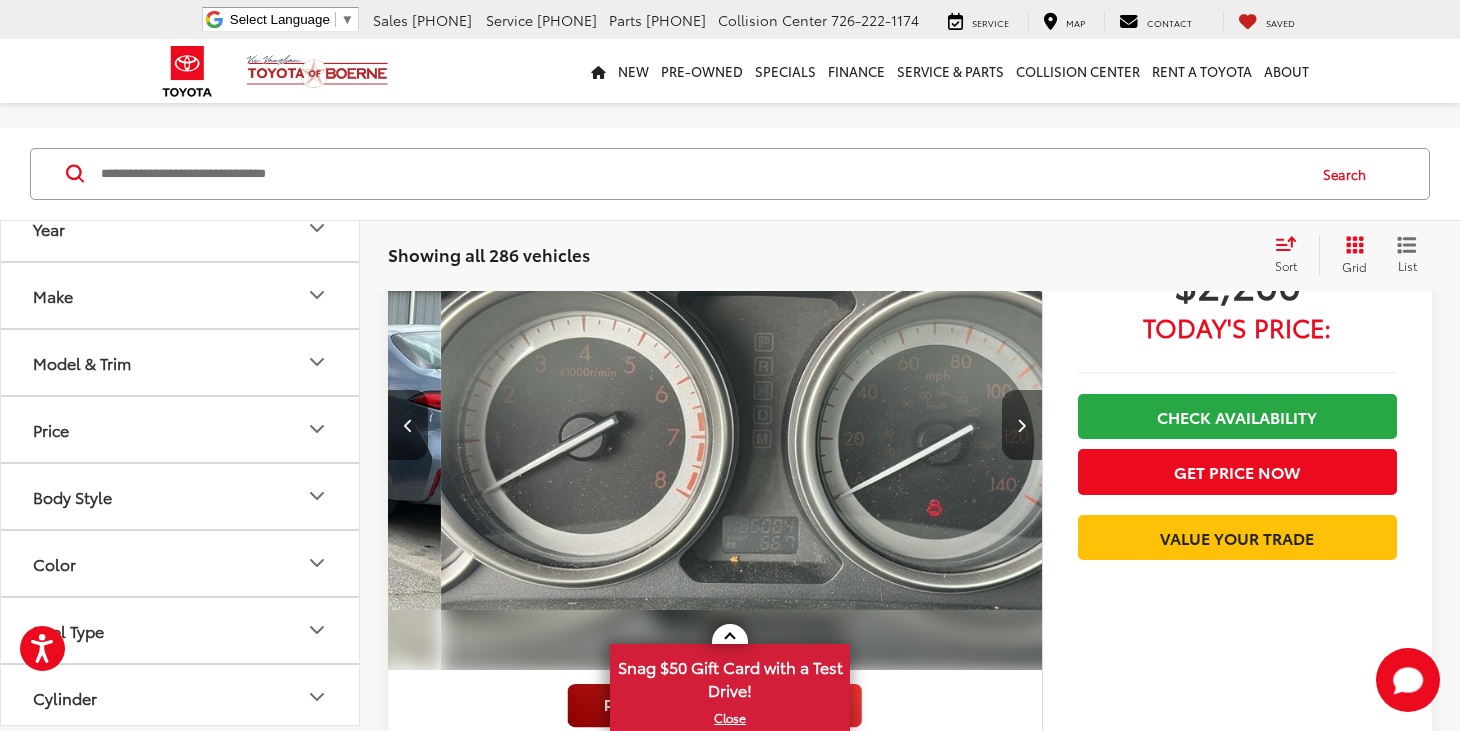 scroll, scrollTop: 0, scrollLeft: 1314, axis: horizontal 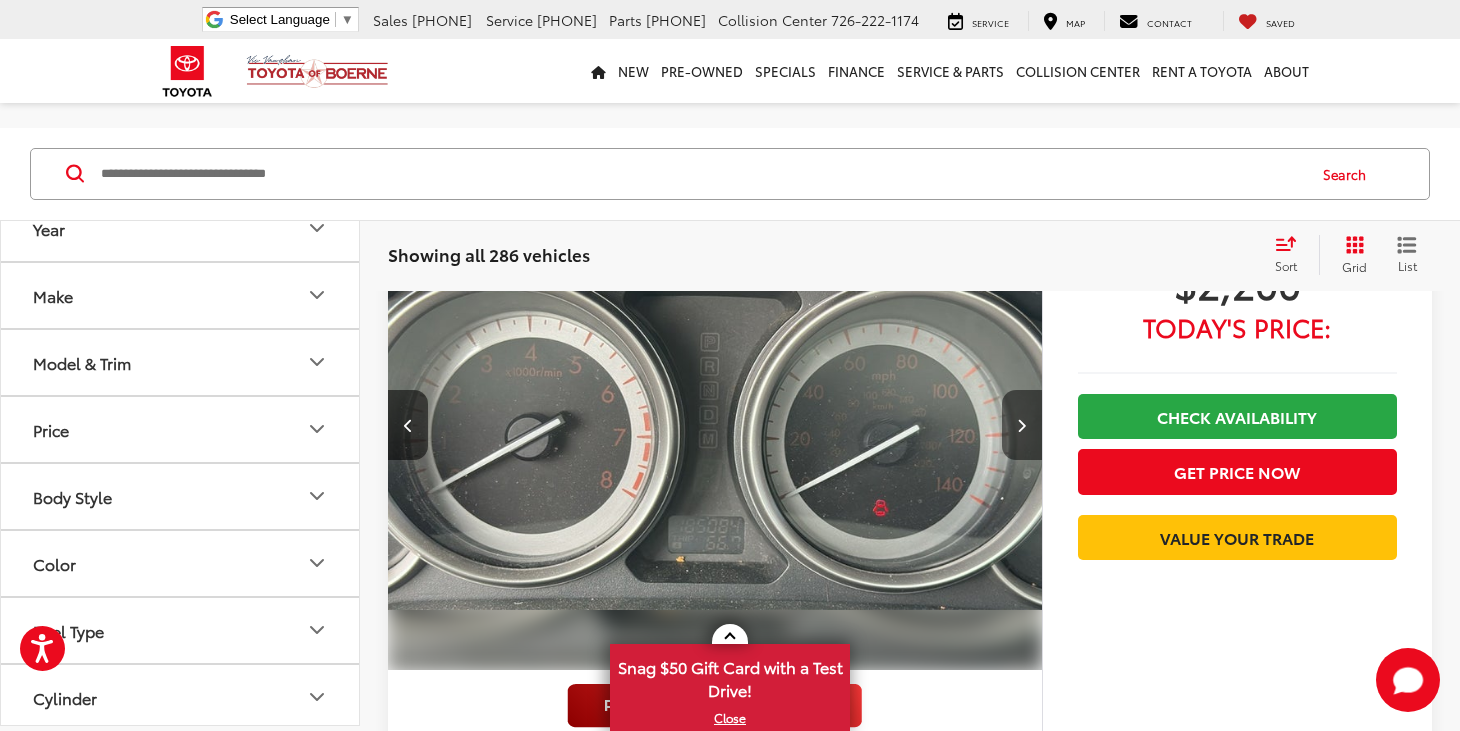 click at bounding box center (1022, 425) 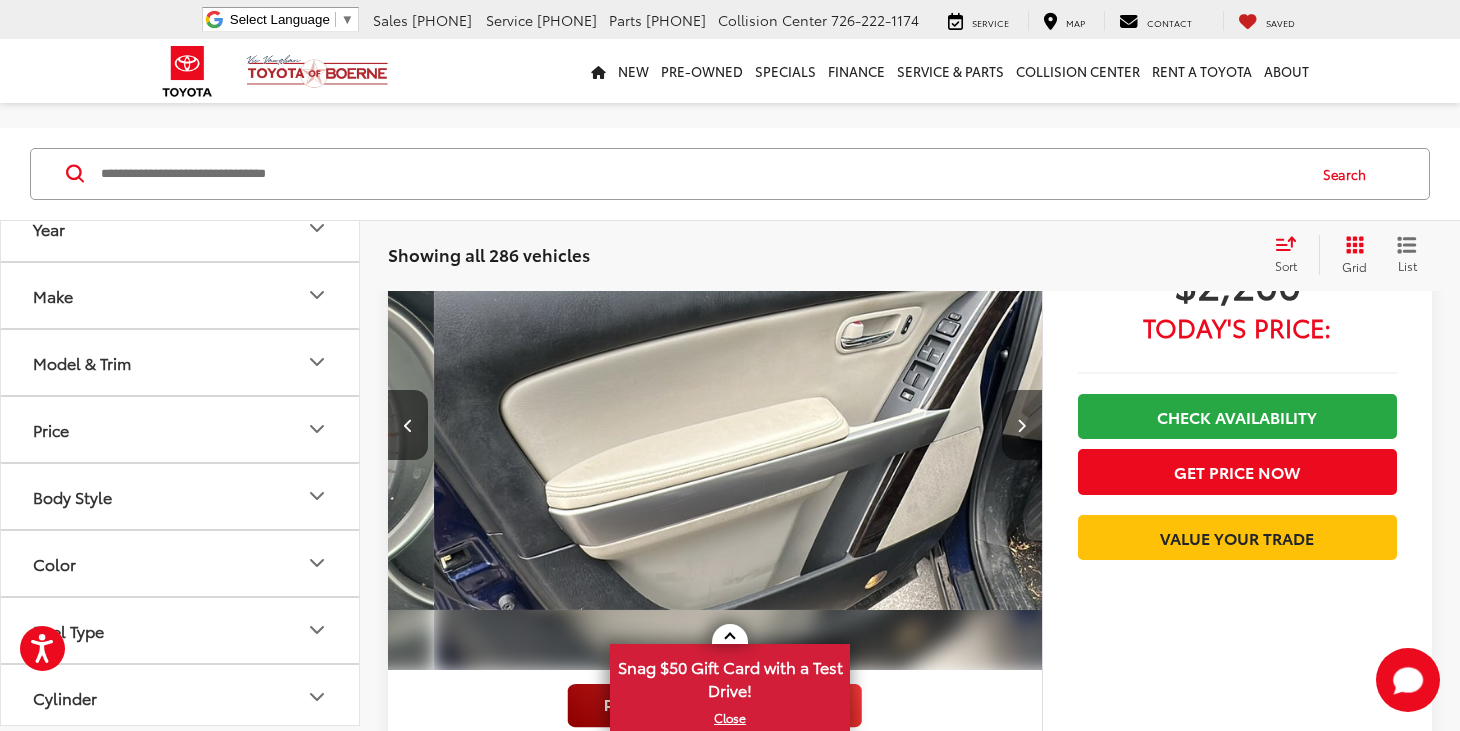 scroll, scrollTop: 0, scrollLeft: 1971, axis: horizontal 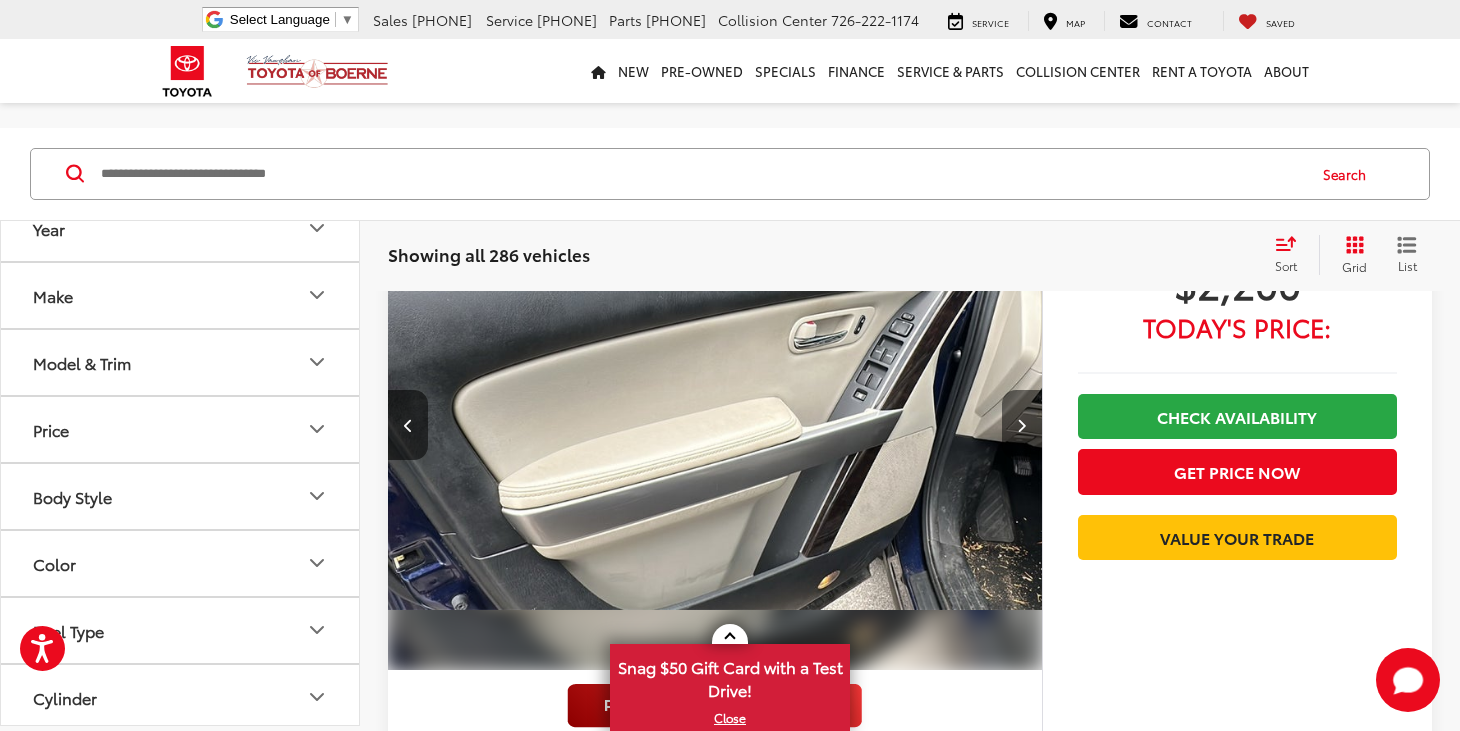 click at bounding box center [1022, 425] 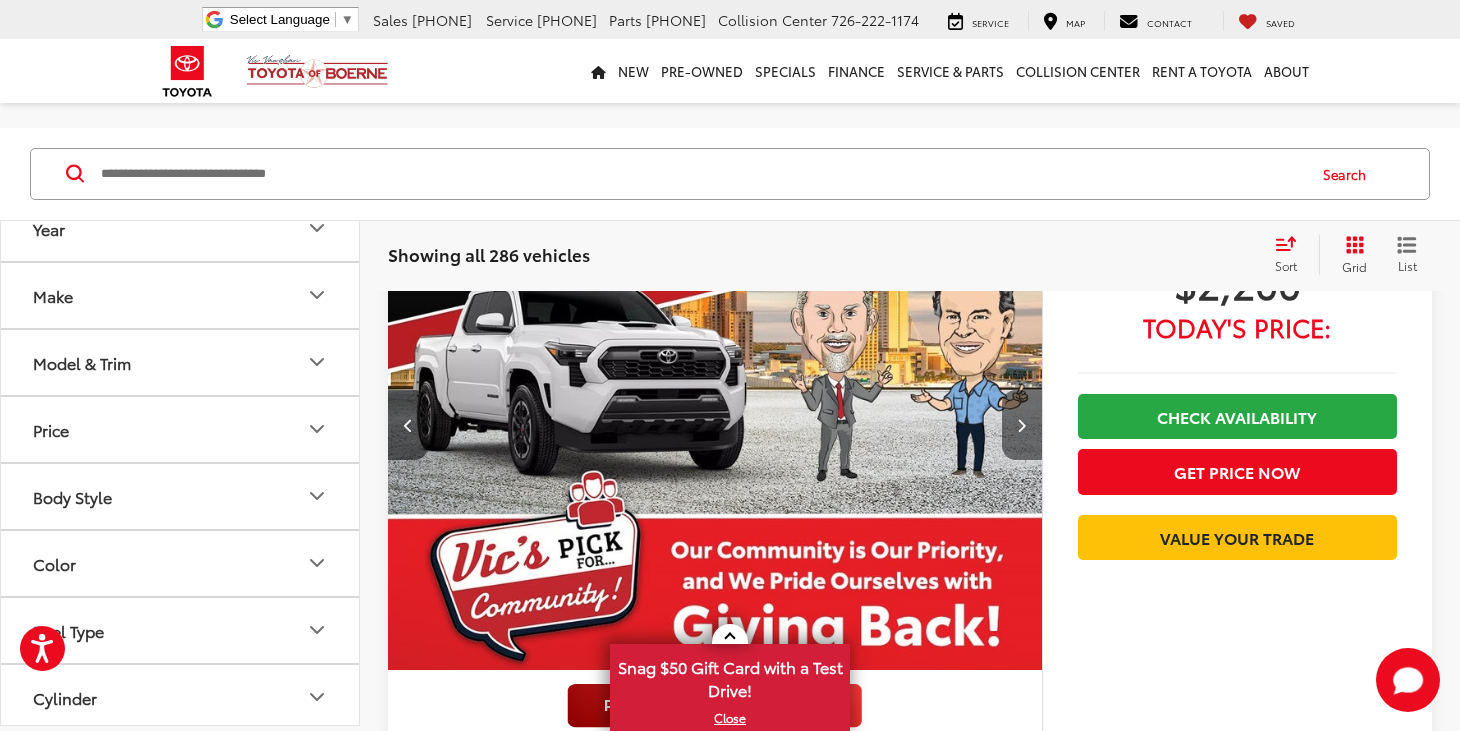 click at bounding box center [1022, 425] 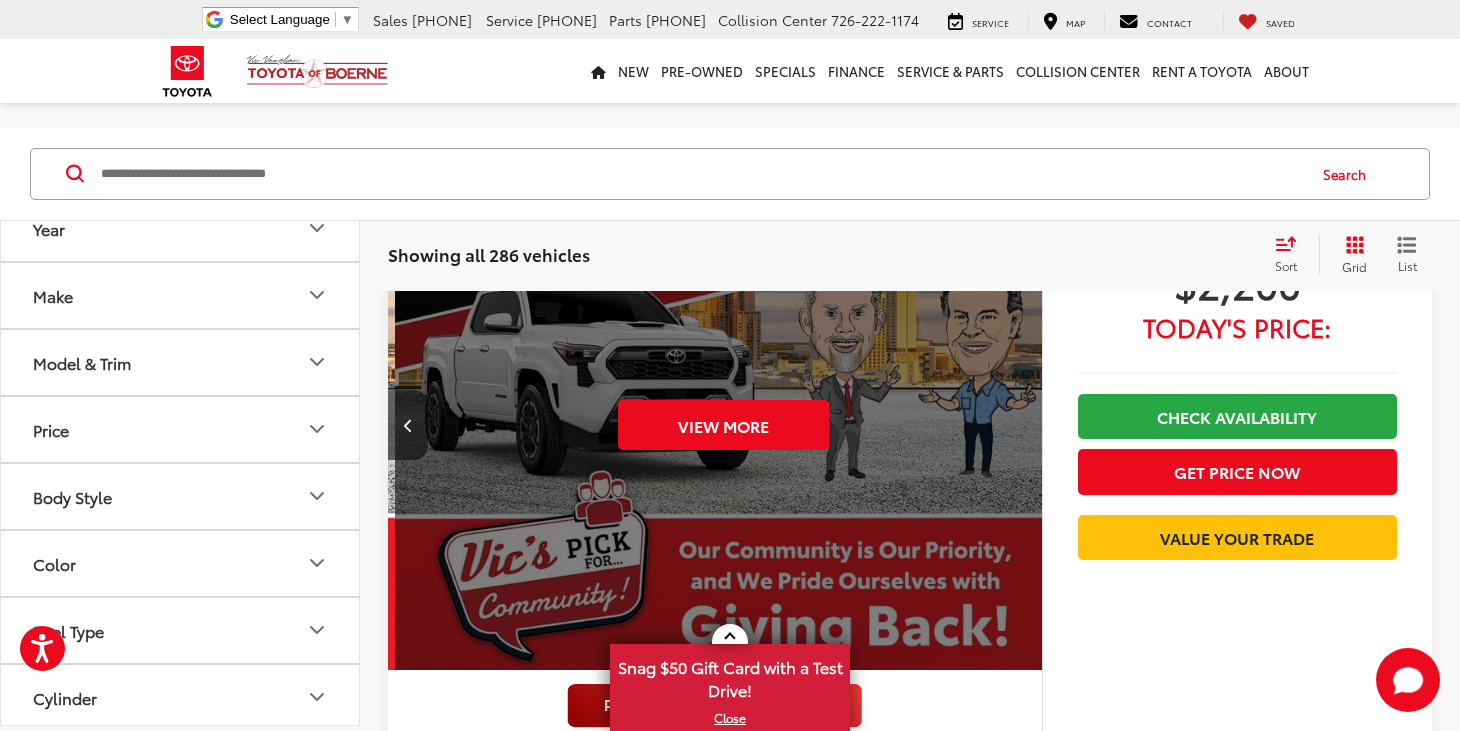 scroll, scrollTop: 0, scrollLeft: 3285, axis: horizontal 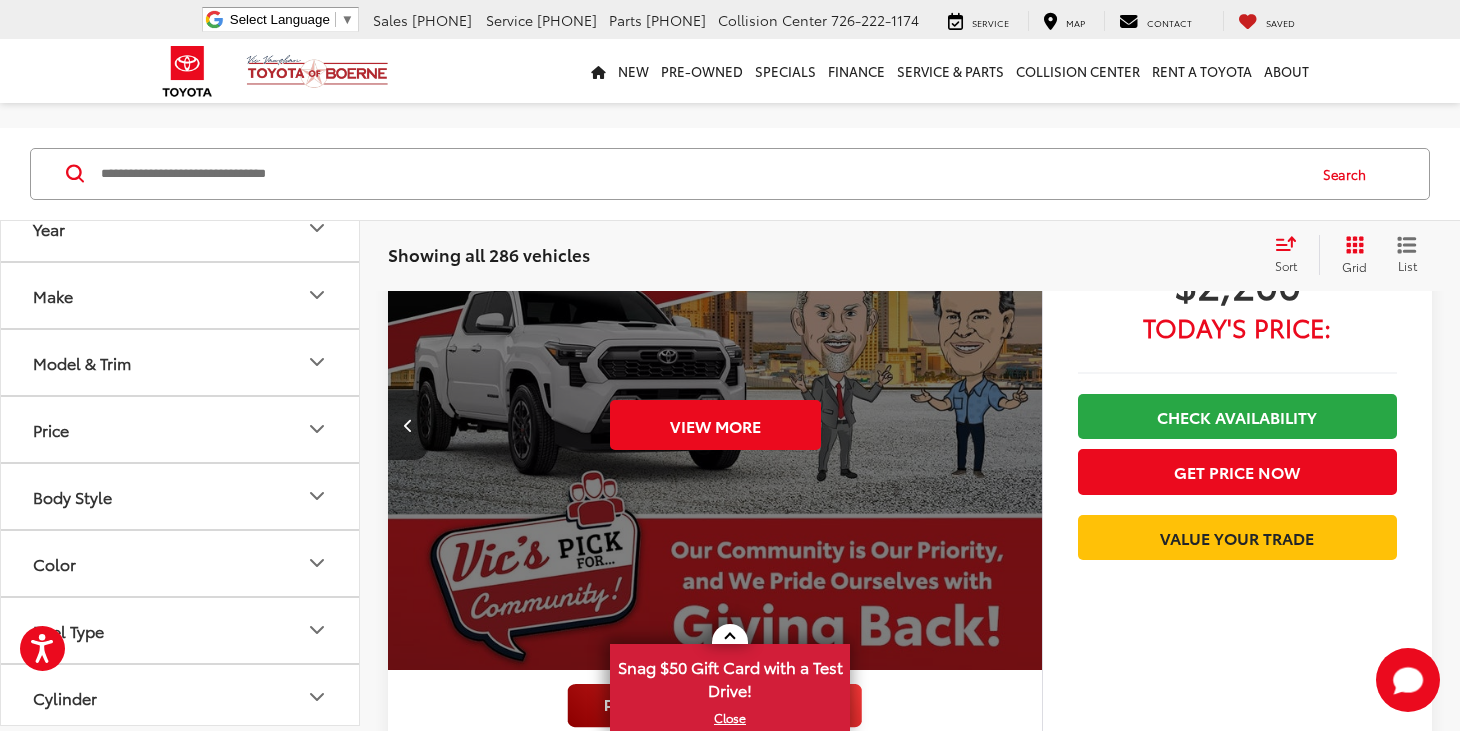 click on "View More" at bounding box center [715, 425] 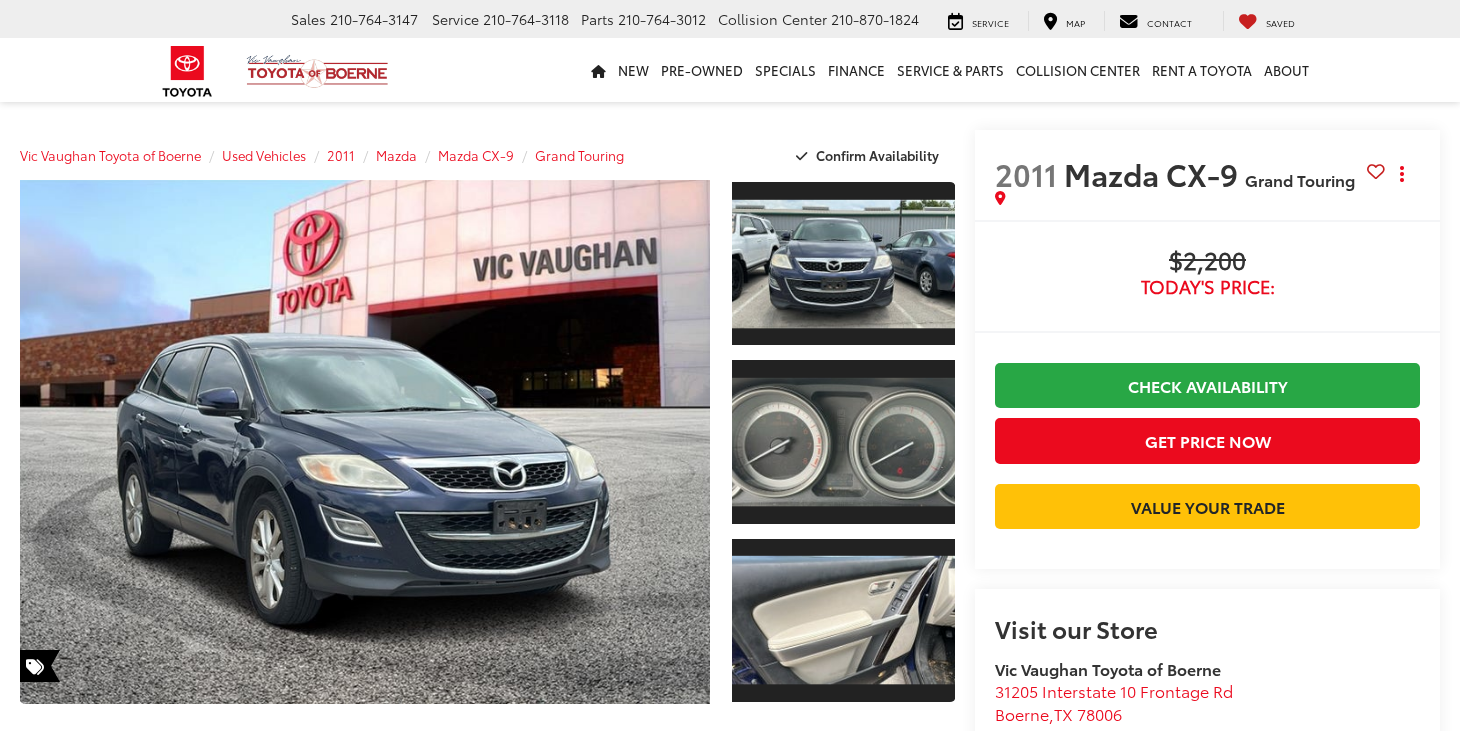 scroll, scrollTop: 0, scrollLeft: 0, axis: both 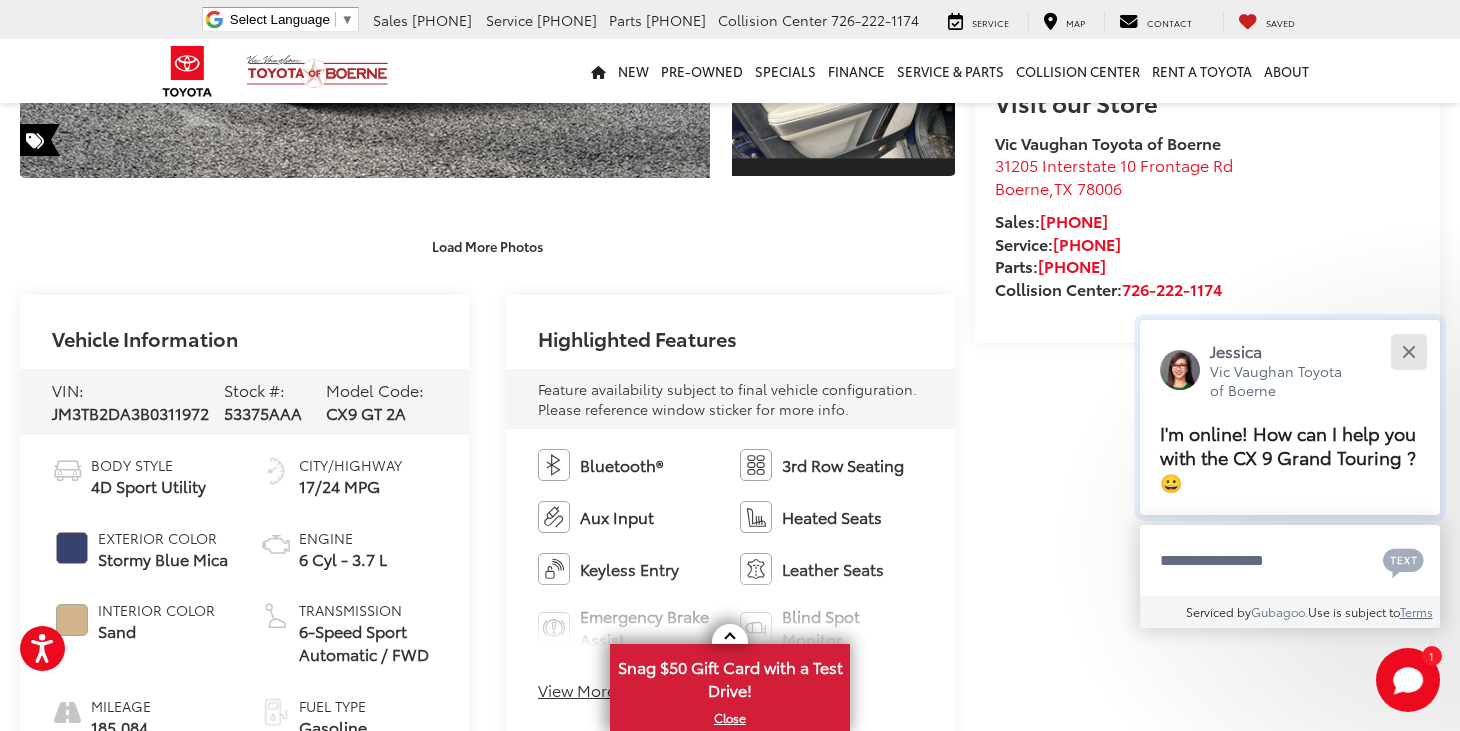 click at bounding box center (1408, 351) 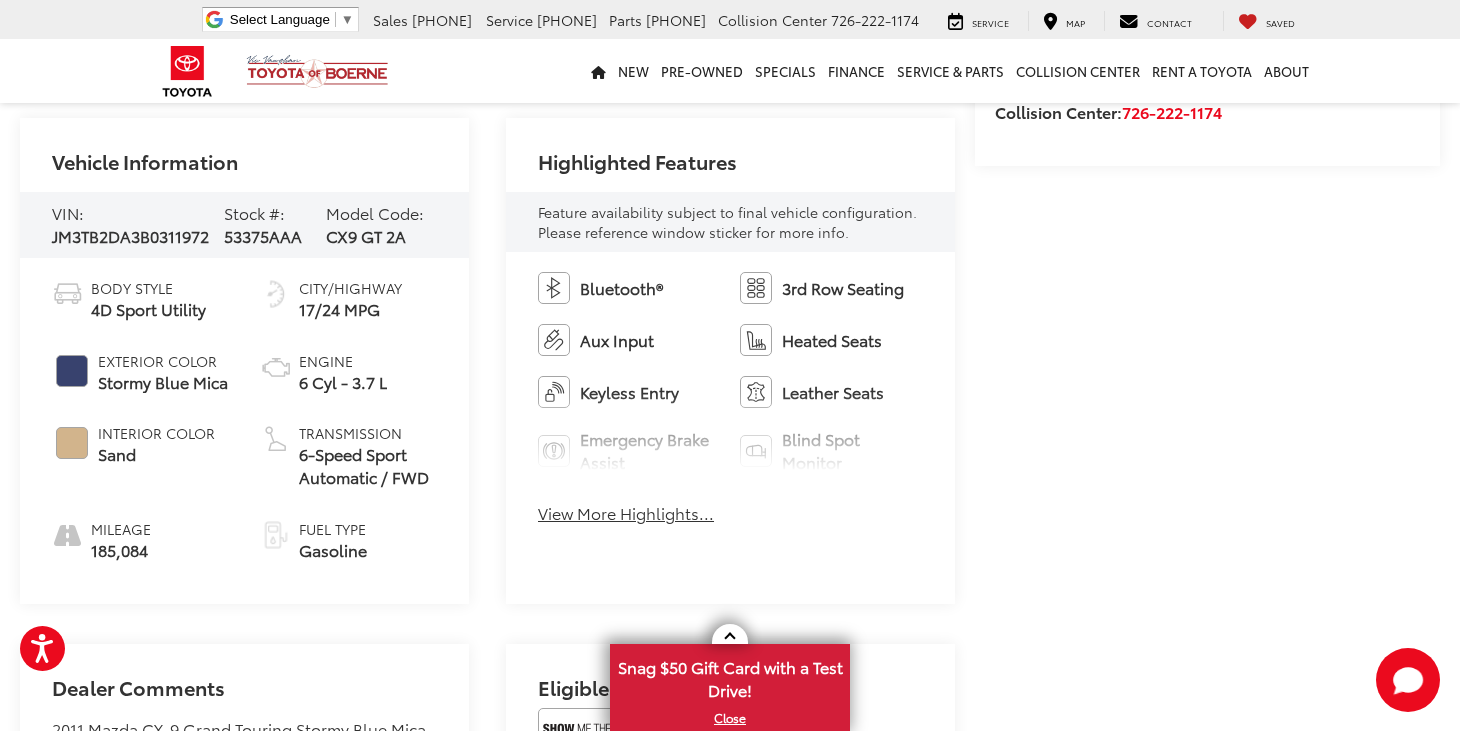 scroll, scrollTop: 128, scrollLeft: 0, axis: vertical 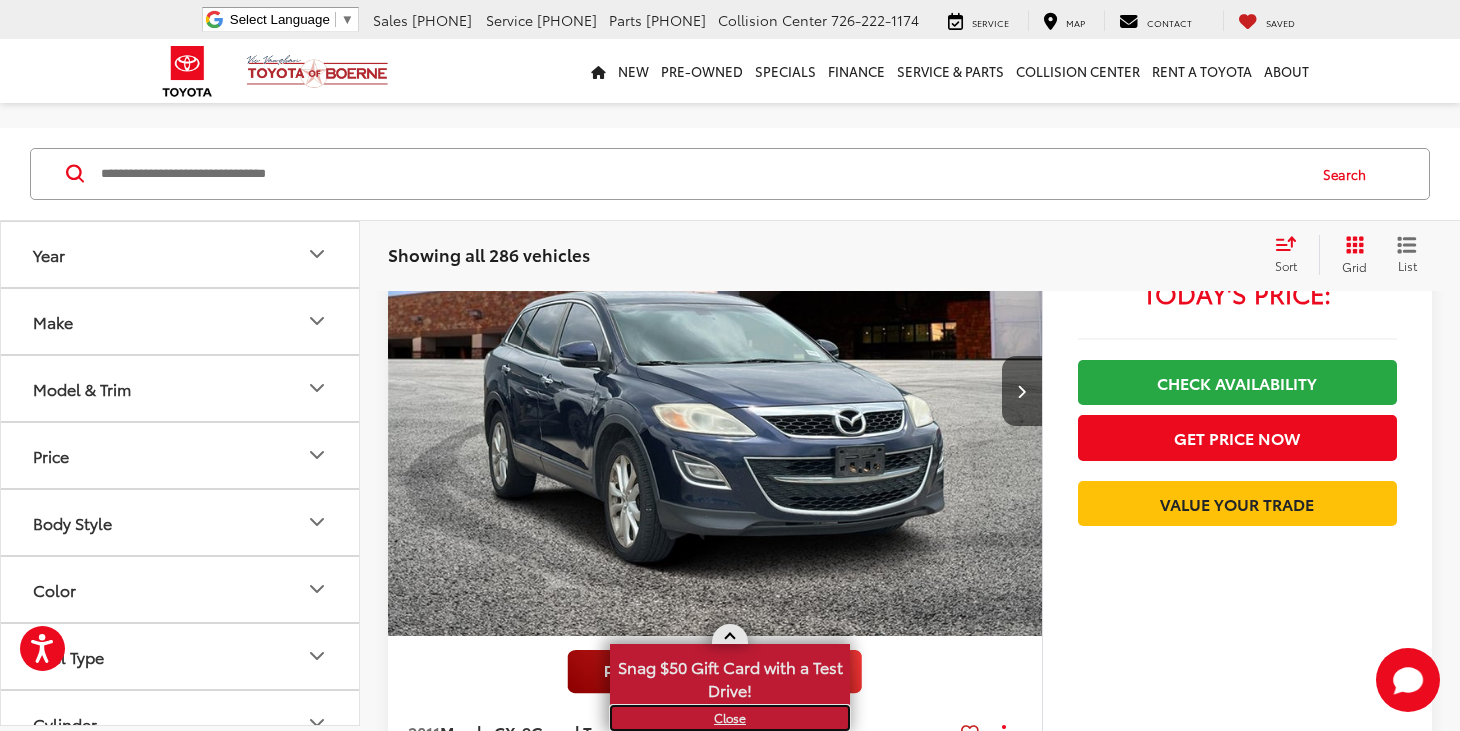 click on "X" at bounding box center (730, 718) 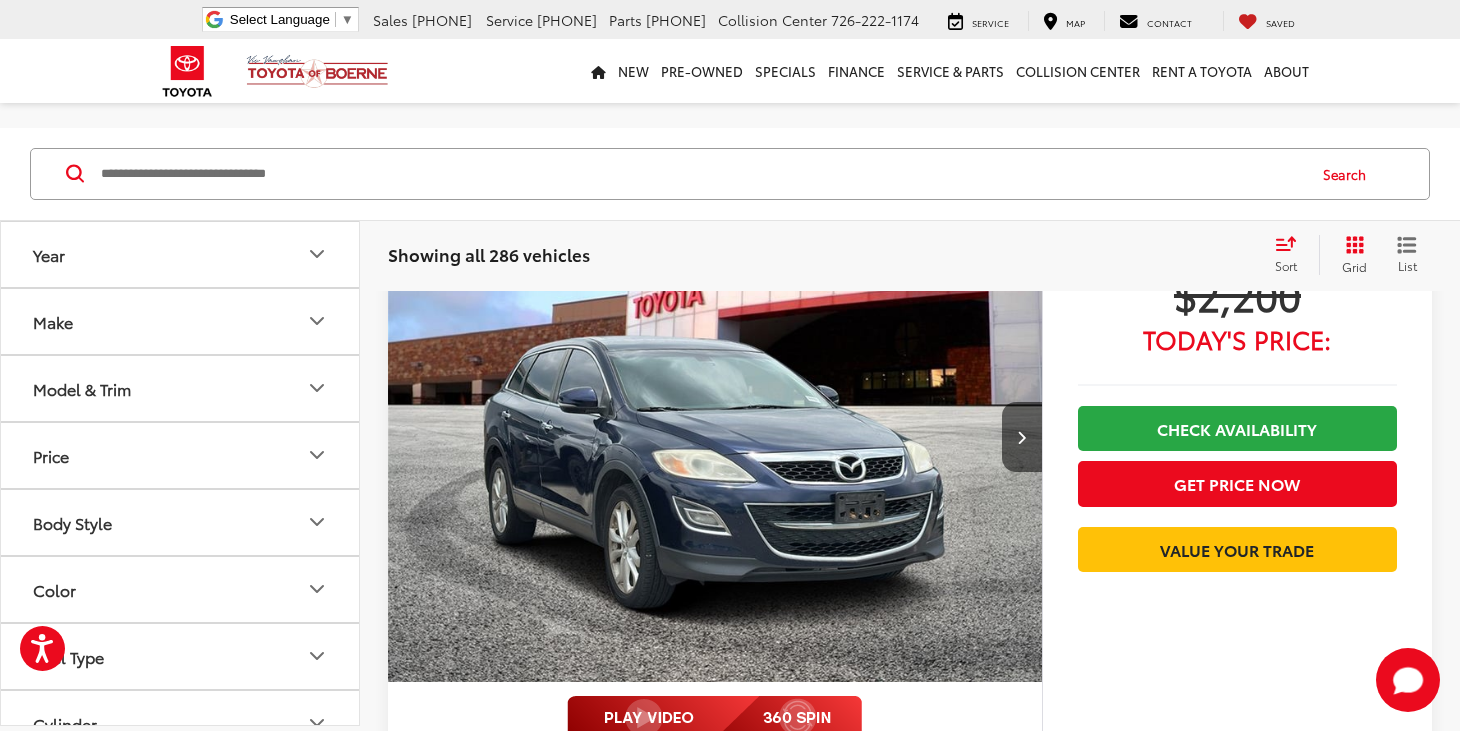scroll, scrollTop: 0, scrollLeft: 0, axis: both 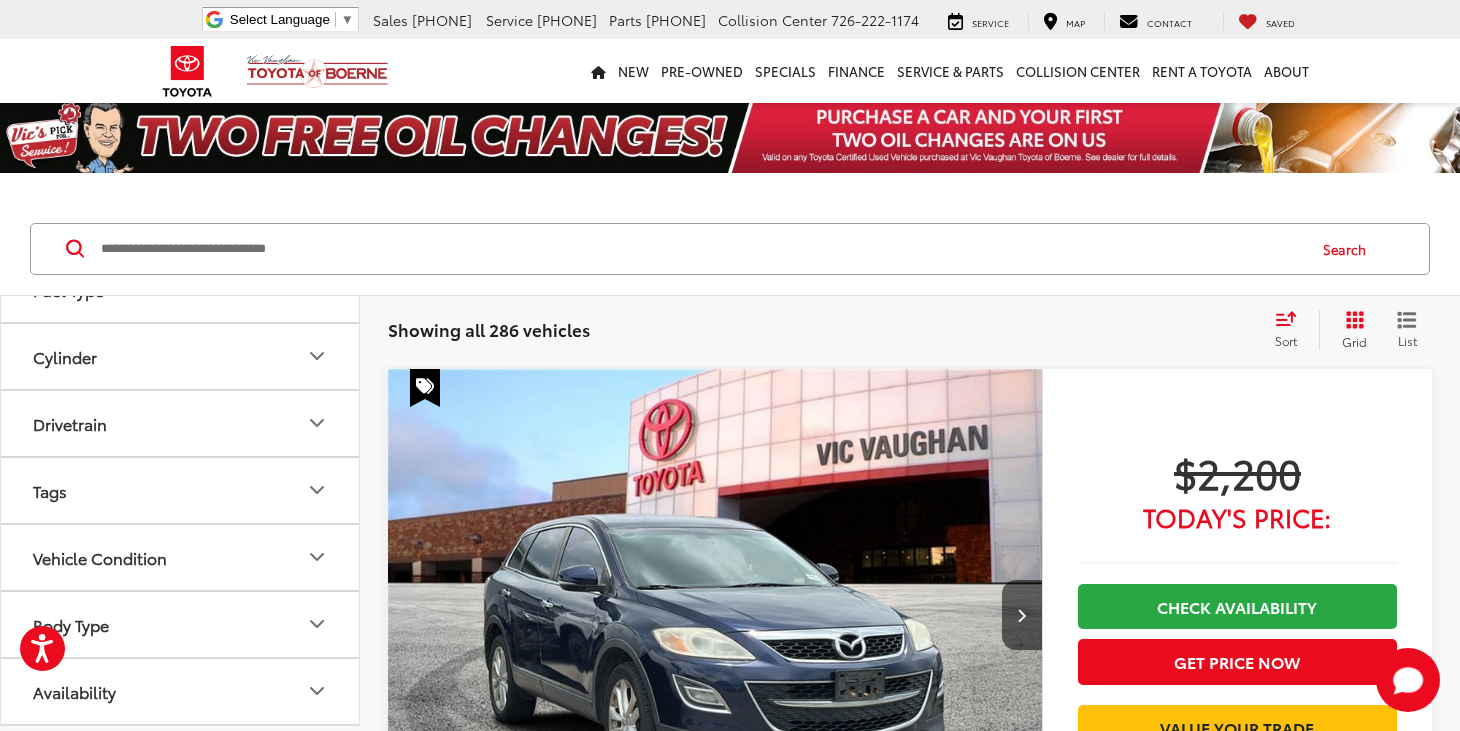 click 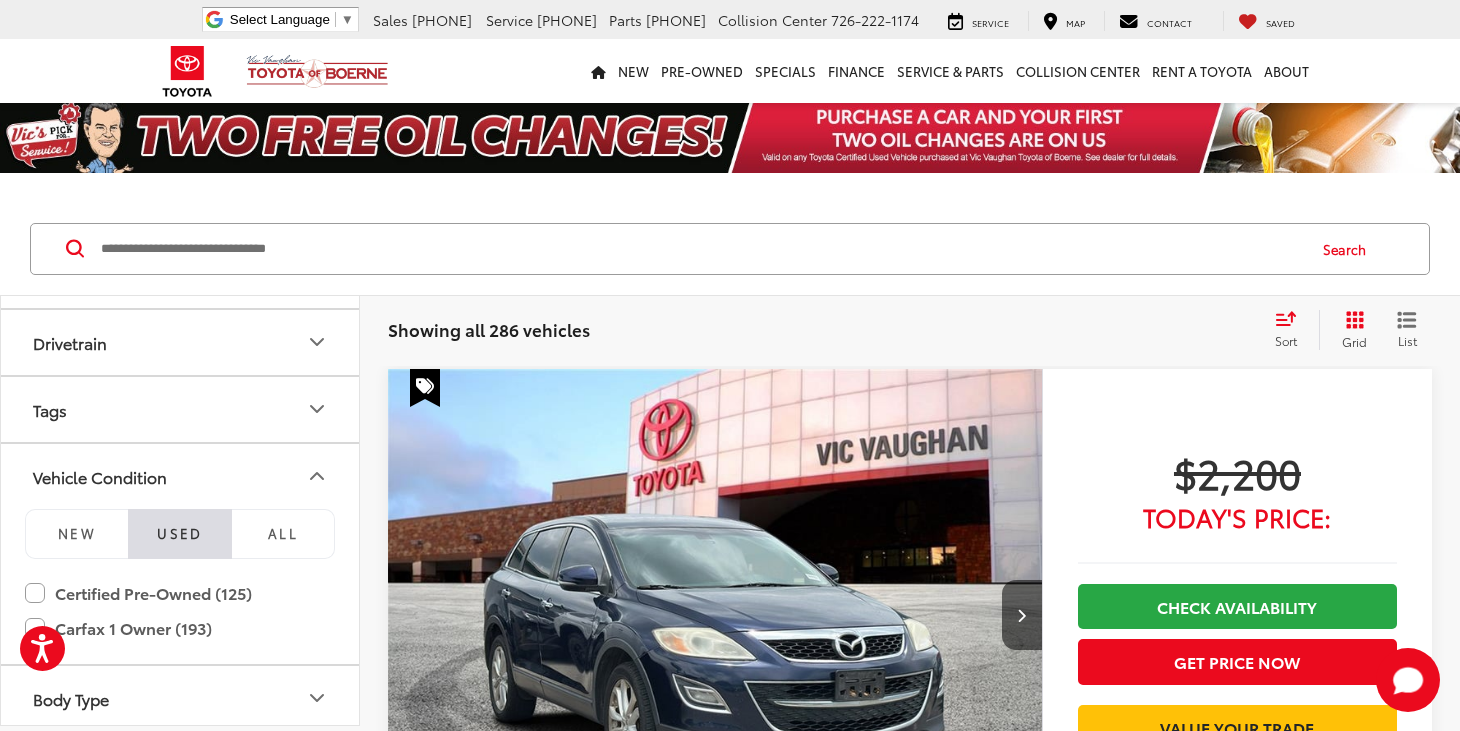 scroll, scrollTop: 597, scrollLeft: 0, axis: vertical 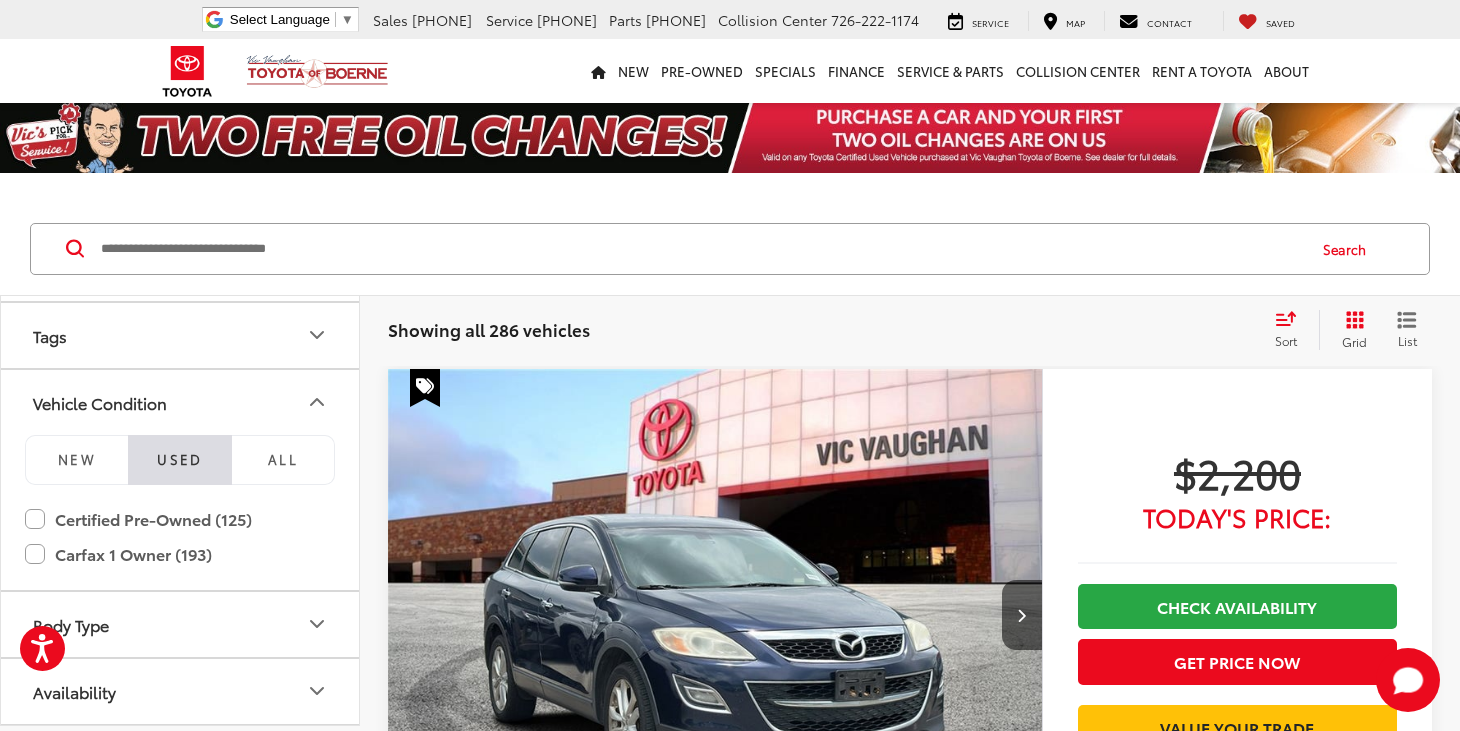 click on "Showing all 286 vehicles Clear All + 0 test Sort Price:  High to Low Price:  Low to High Year:  High to Low Year:  Low to High Mileage:  High to Low Mileage:  Low to High Distance:  Near to Far Distance:  Far to Near Featured Vehicles Grid List" at bounding box center [910, 330] 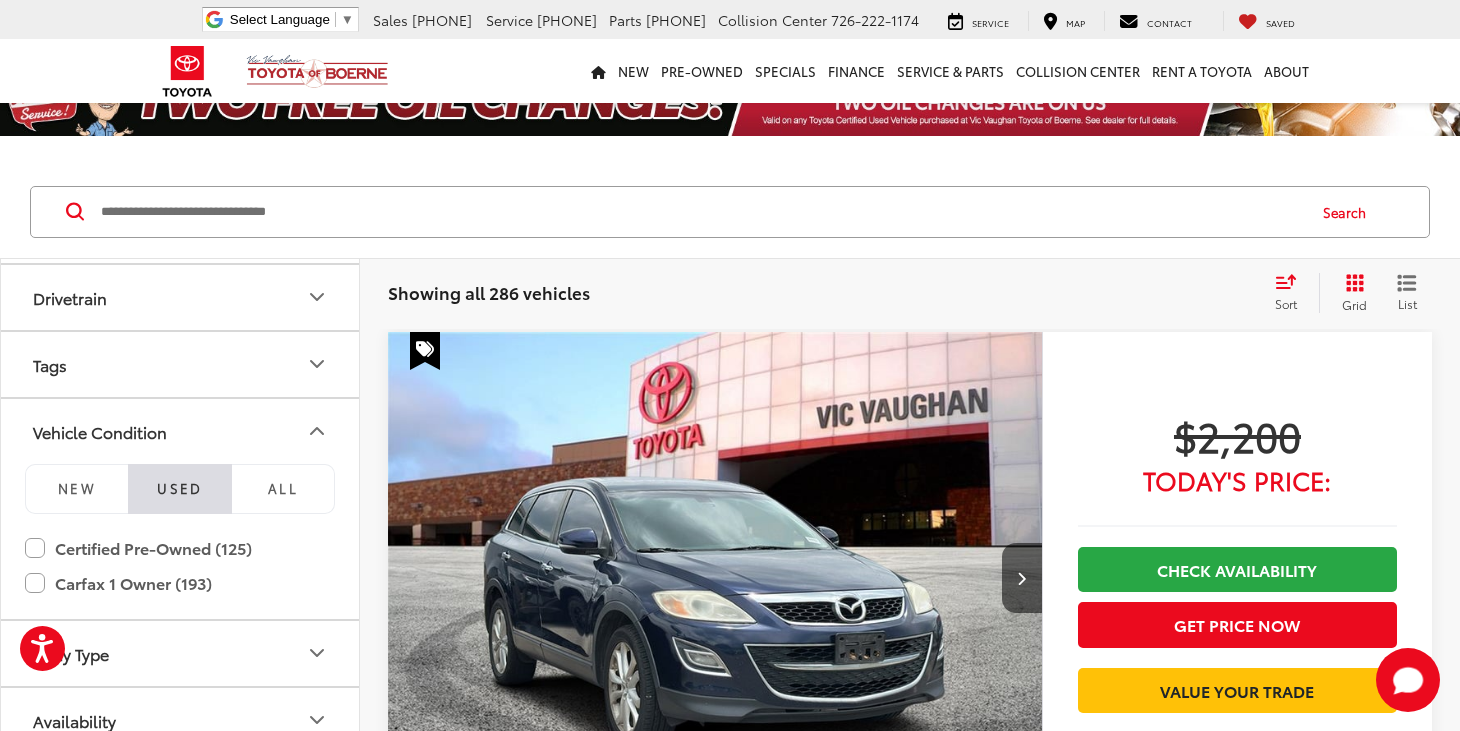 scroll, scrollTop: 522, scrollLeft: 0, axis: vertical 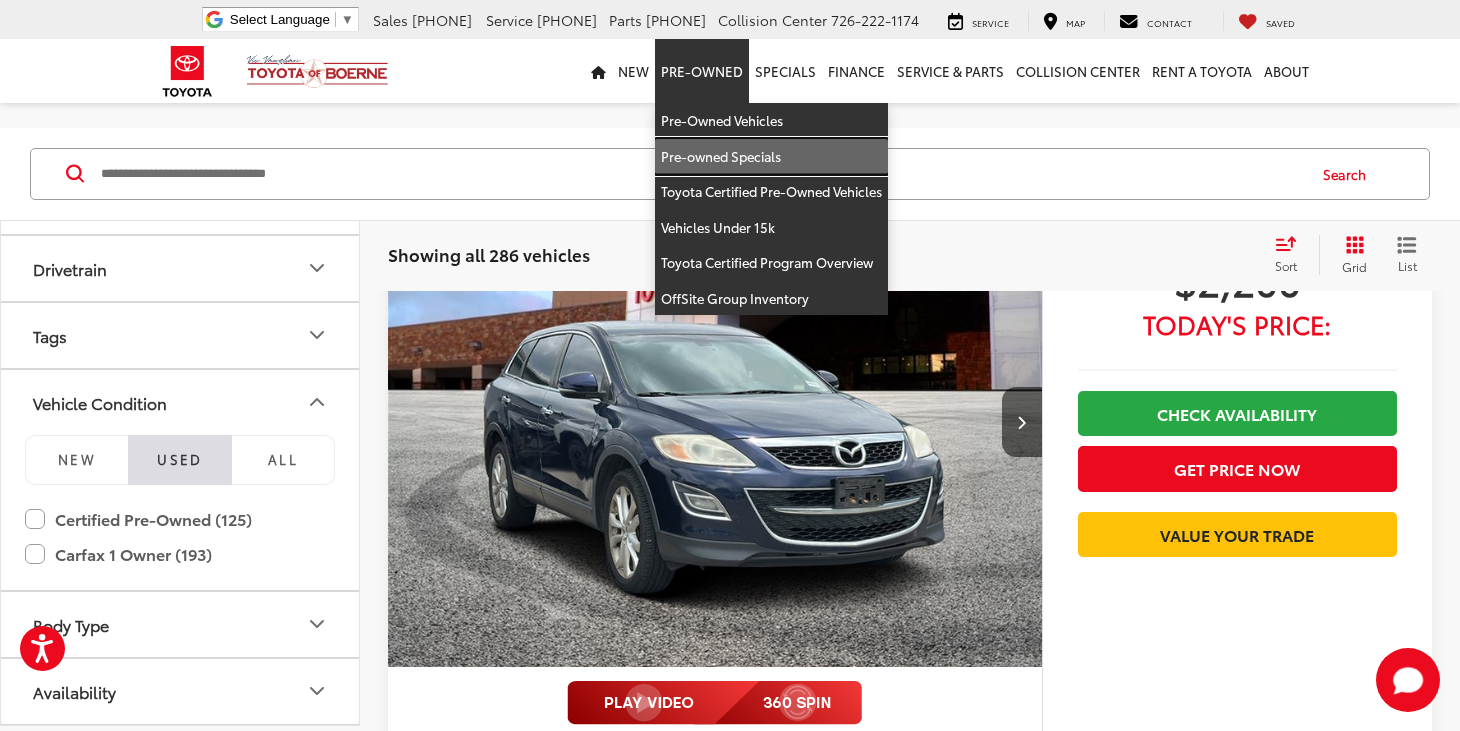 click on "Pre-owned Specials" at bounding box center [771, 157] 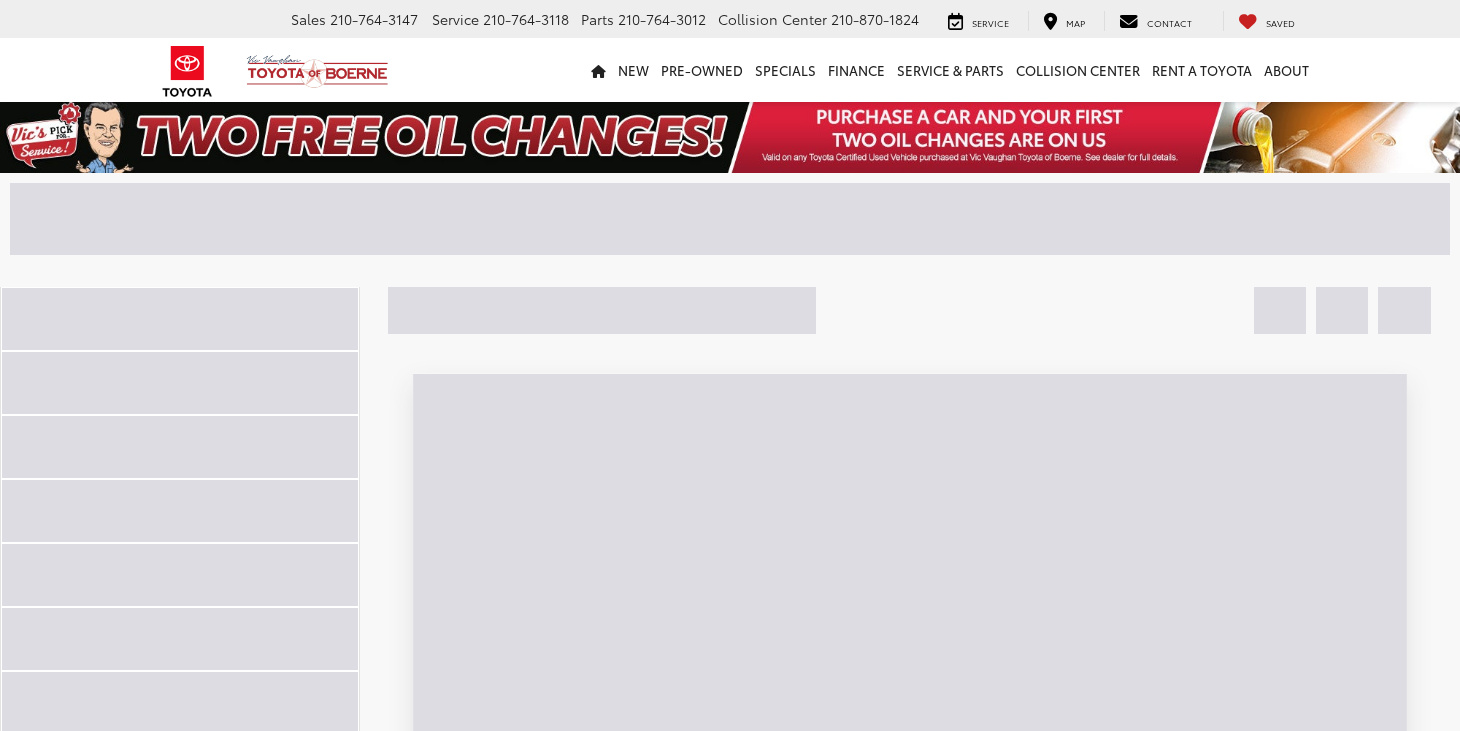 scroll, scrollTop: 0, scrollLeft: 0, axis: both 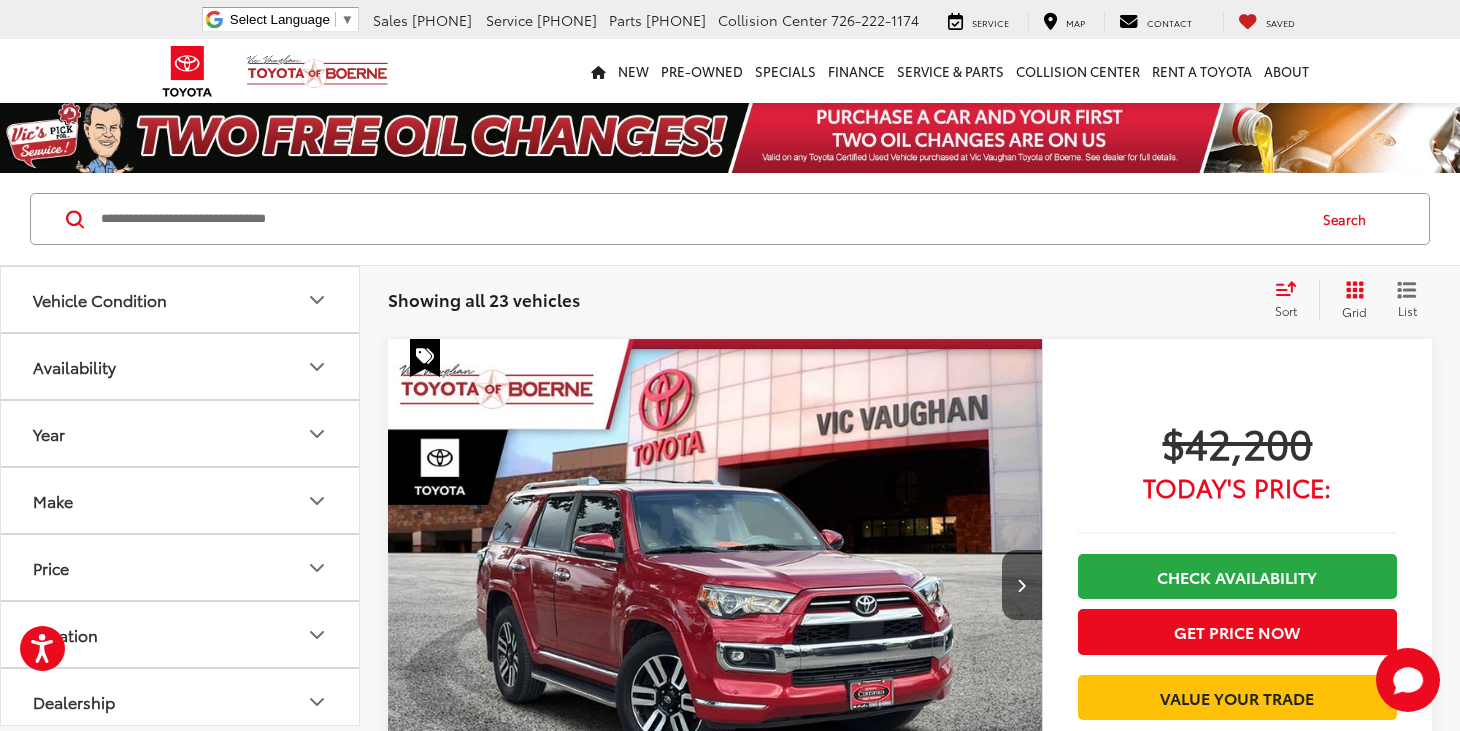 click on "Year" at bounding box center [181, 433] 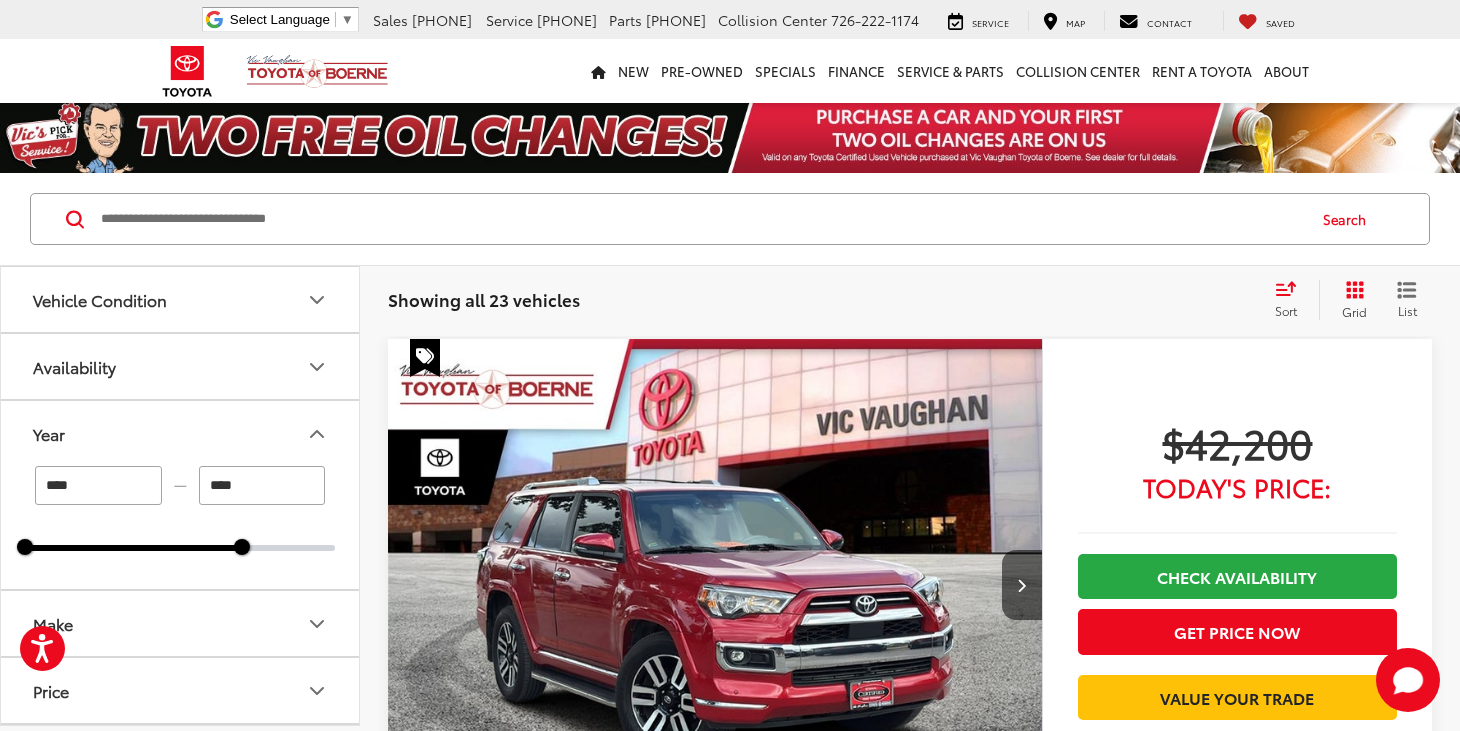 click on "2014 2021" at bounding box center [180, 548] 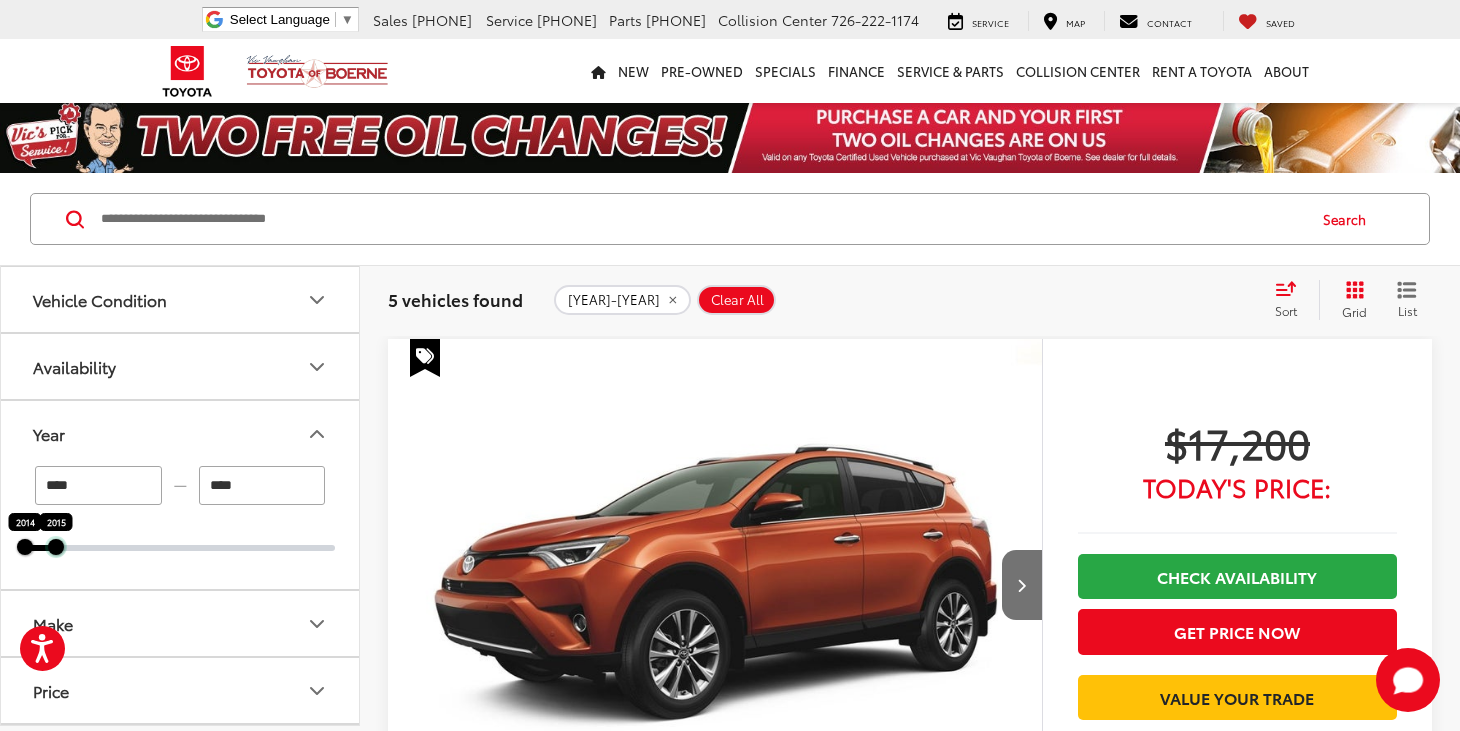 drag, startPoint x: 243, startPoint y: 547, endPoint x: 49, endPoint y: 559, distance: 194.37077 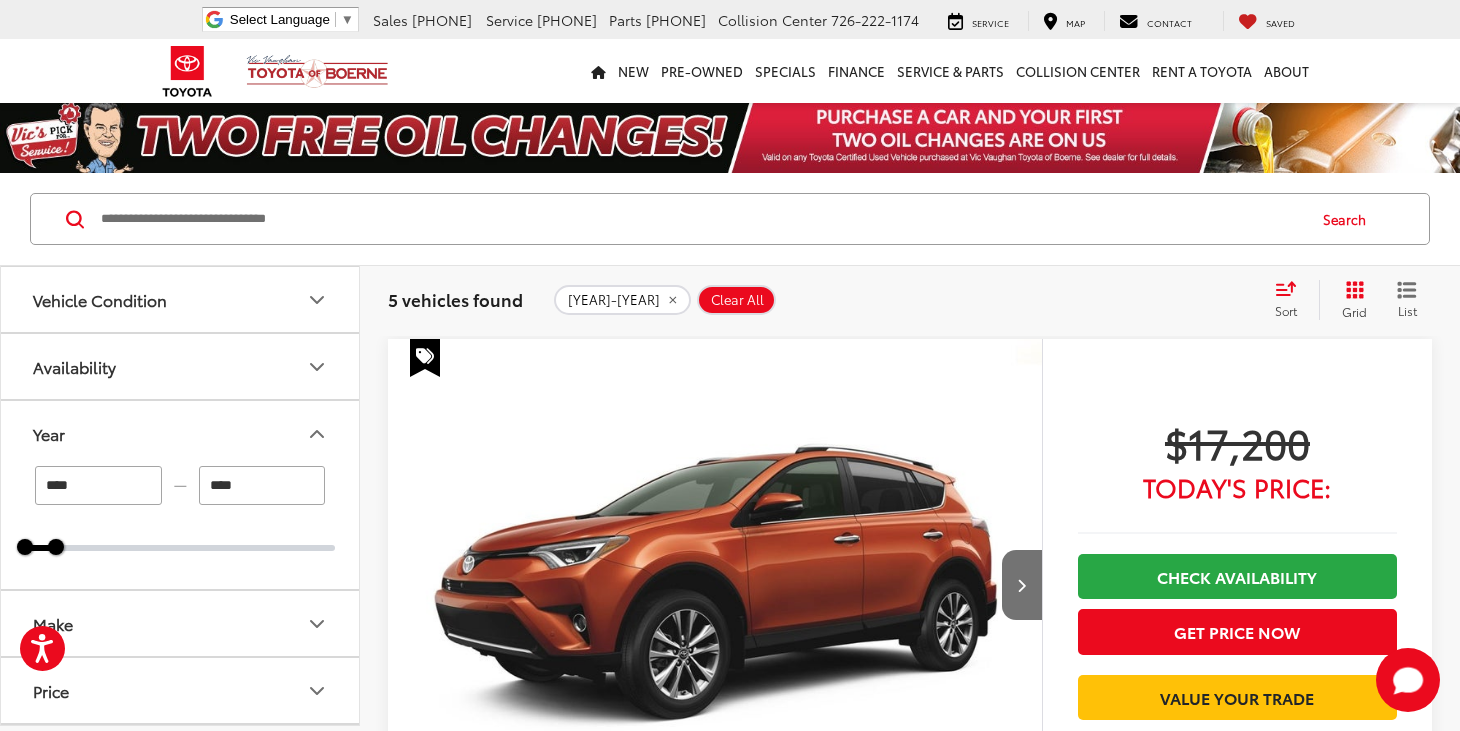 click on "****" at bounding box center [98, 485] 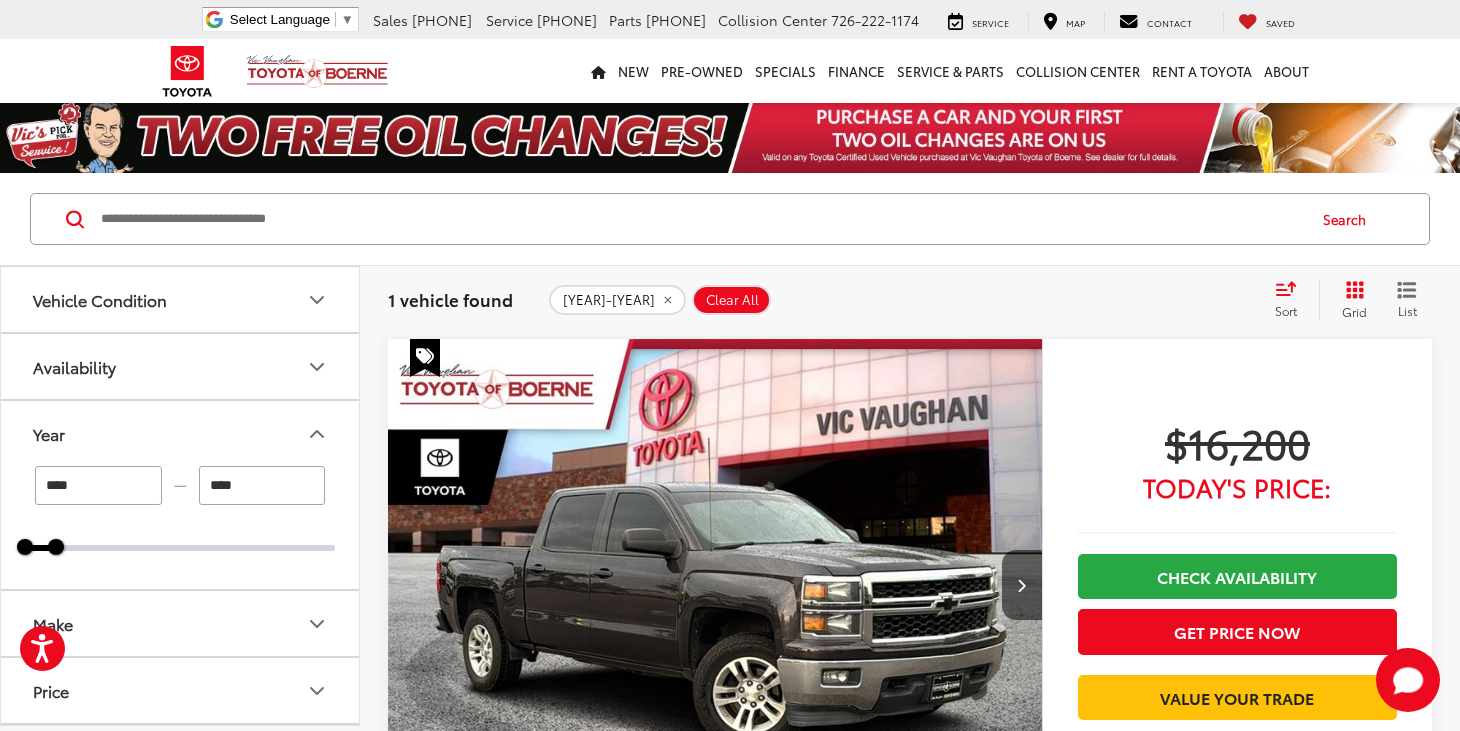 drag, startPoint x: 80, startPoint y: 491, endPoint x: 32, endPoint y: 494, distance: 48.09366 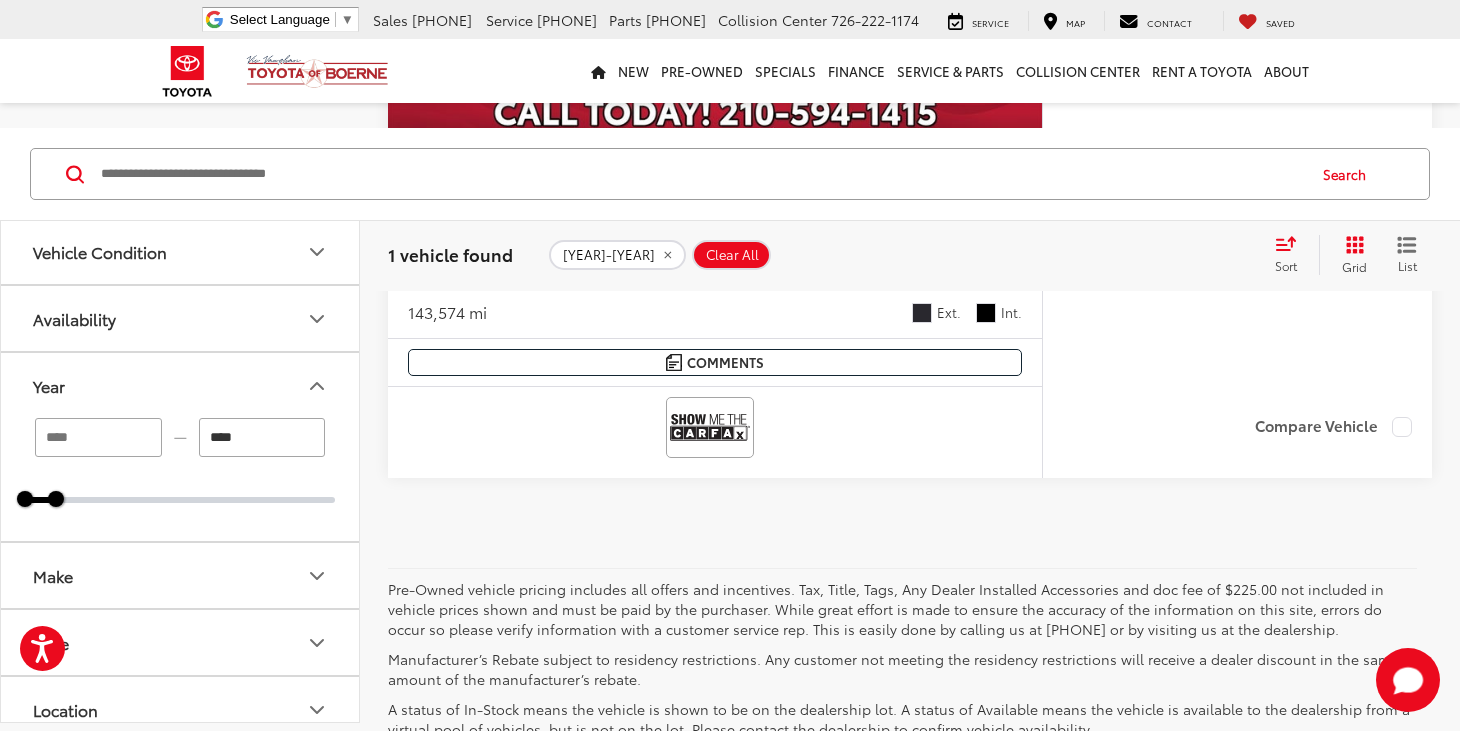 scroll, scrollTop: 0, scrollLeft: 0, axis: both 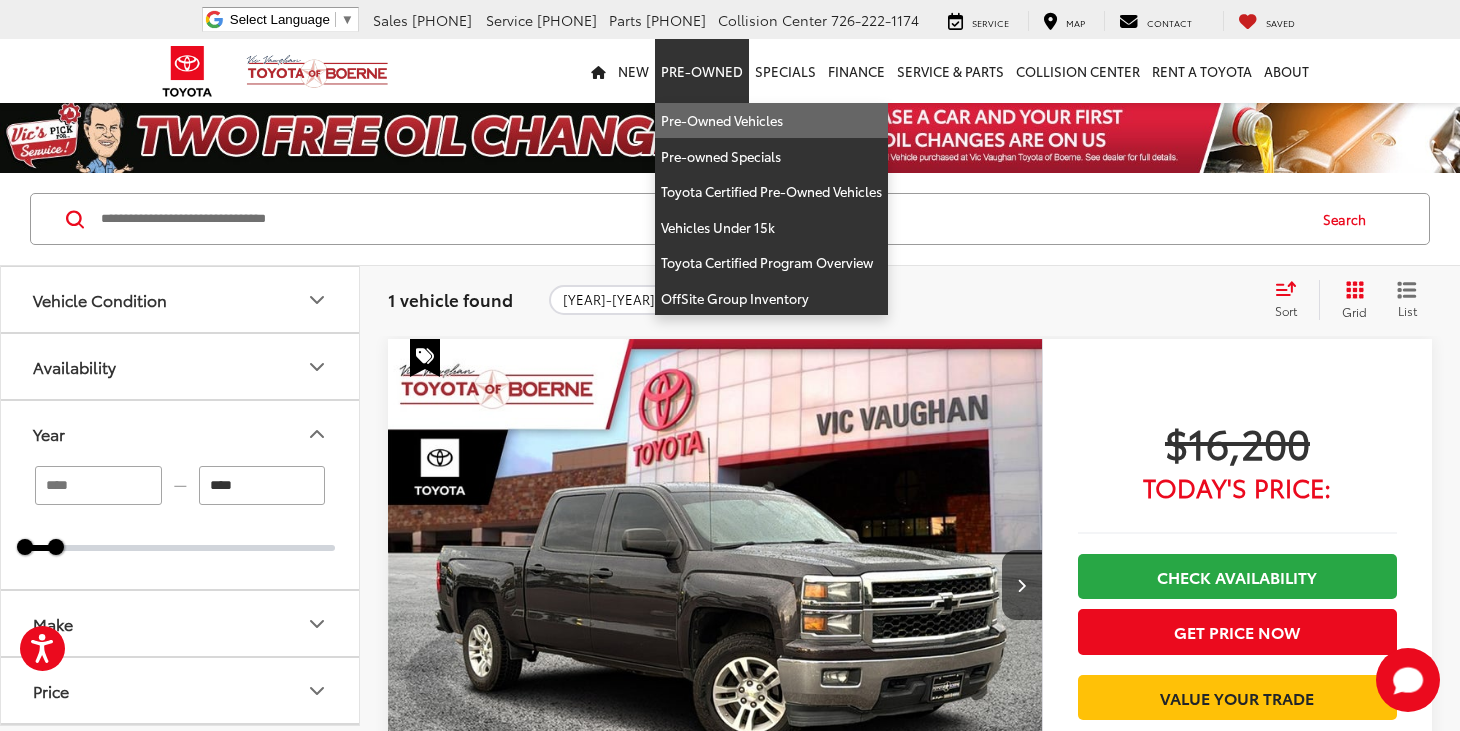 type 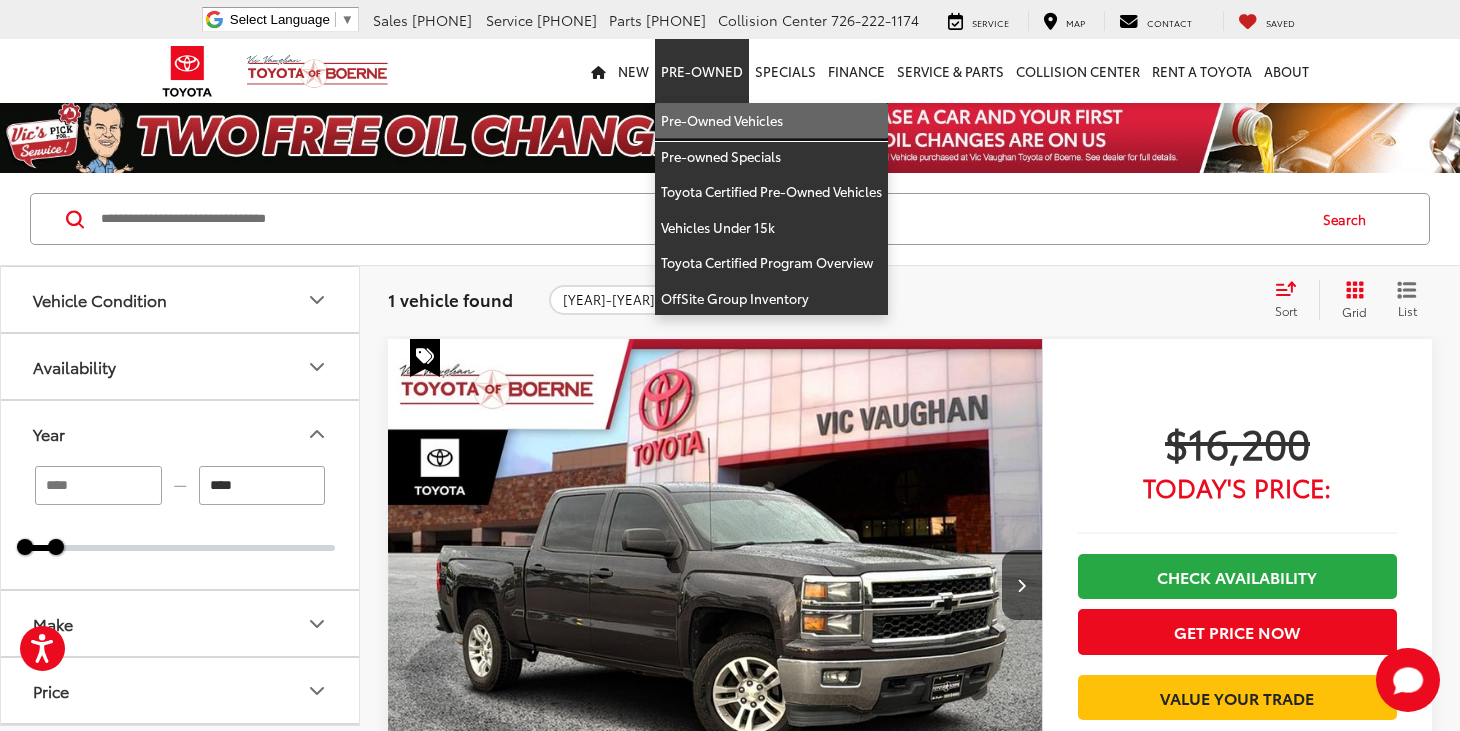 click on "Pre-Owned Vehicles" at bounding box center (771, 121) 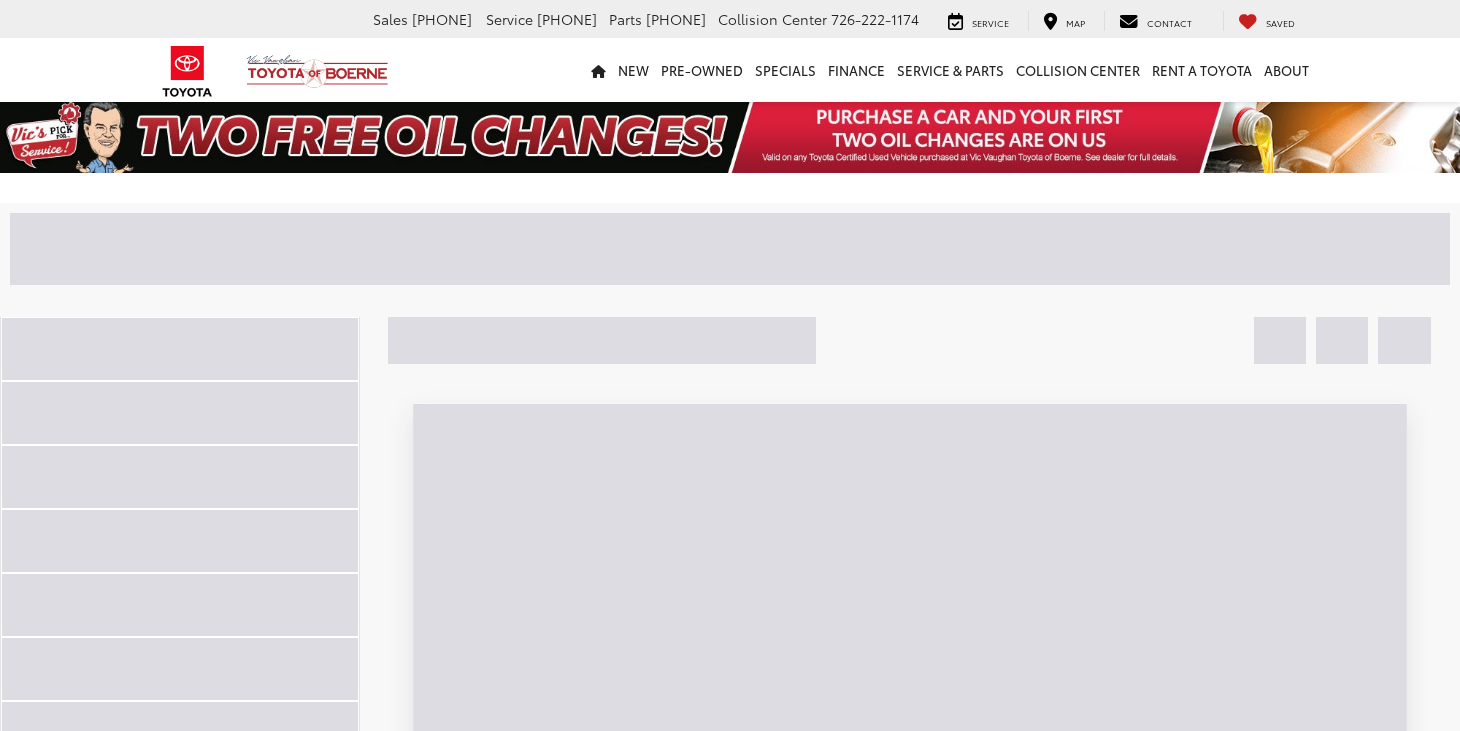 scroll, scrollTop: 0, scrollLeft: 0, axis: both 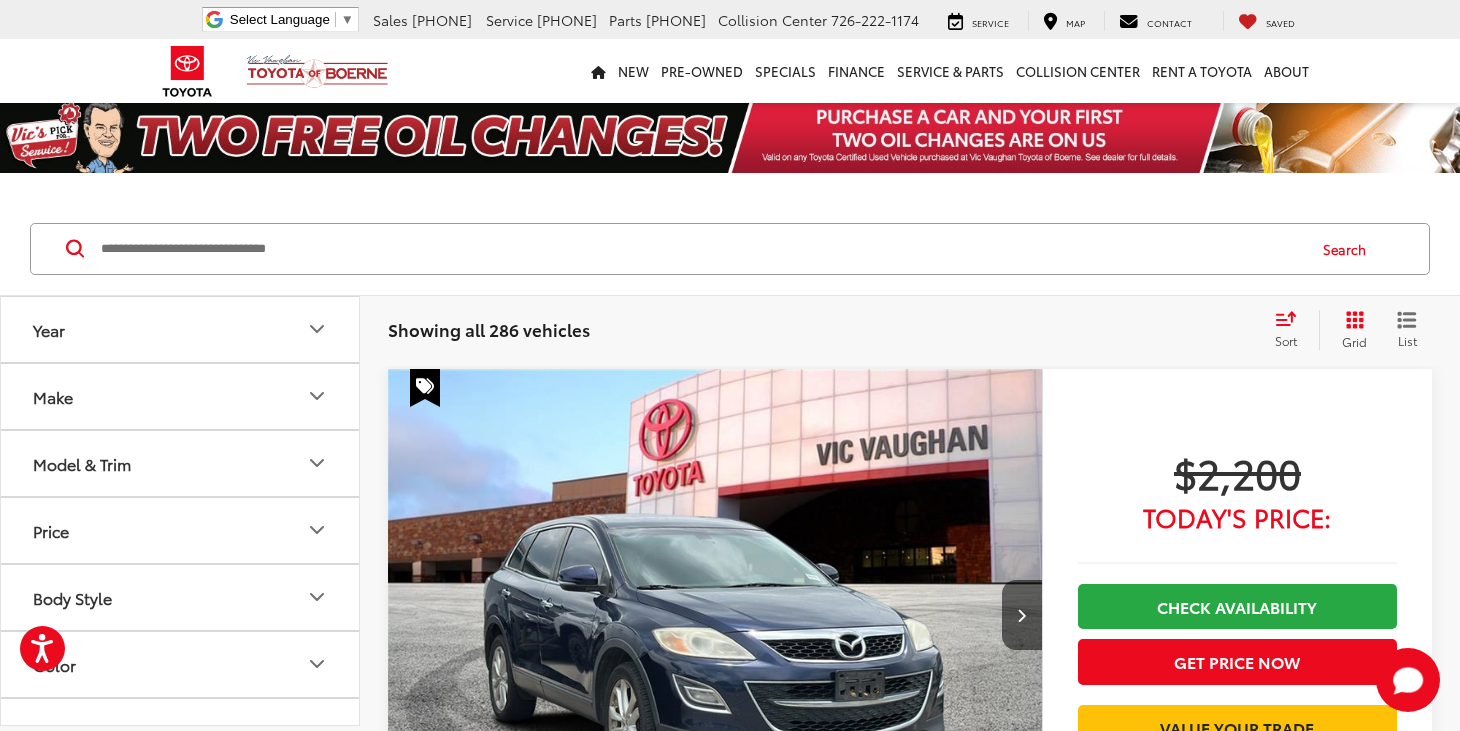 click on "Sort" at bounding box center [1292, 330] 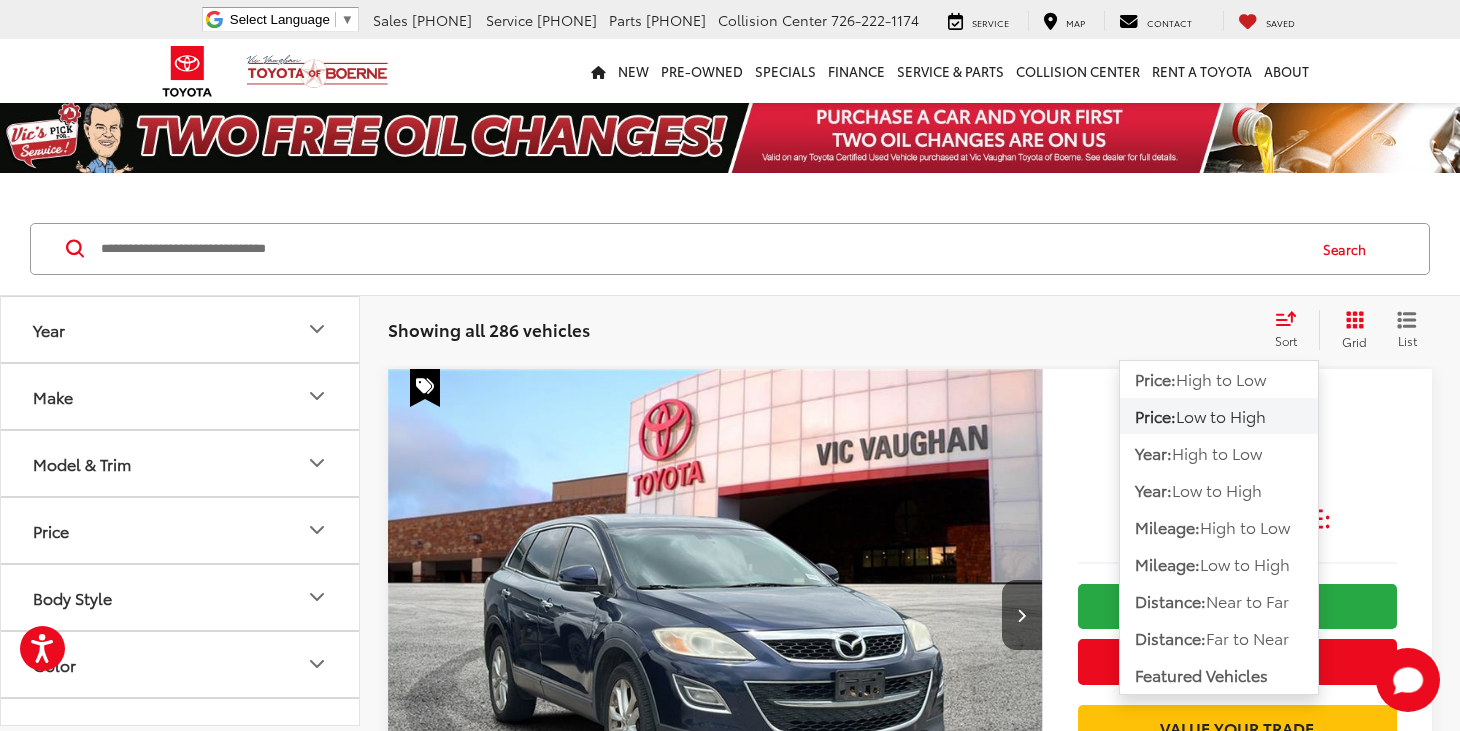 click on "Low to High" at bounding box center (1221, 415) 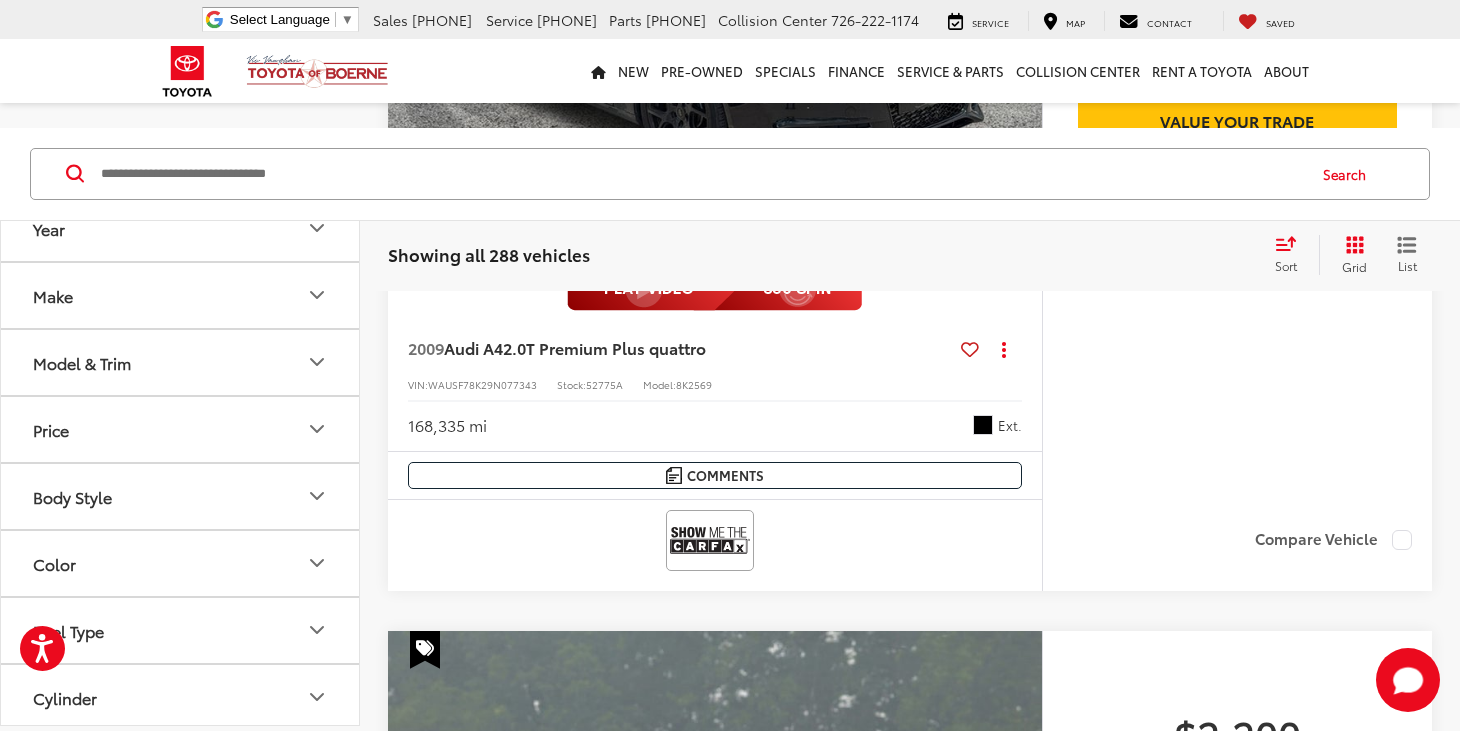 scroll, scrollTop: 1533, scrollLeft: 0, axis: vertical 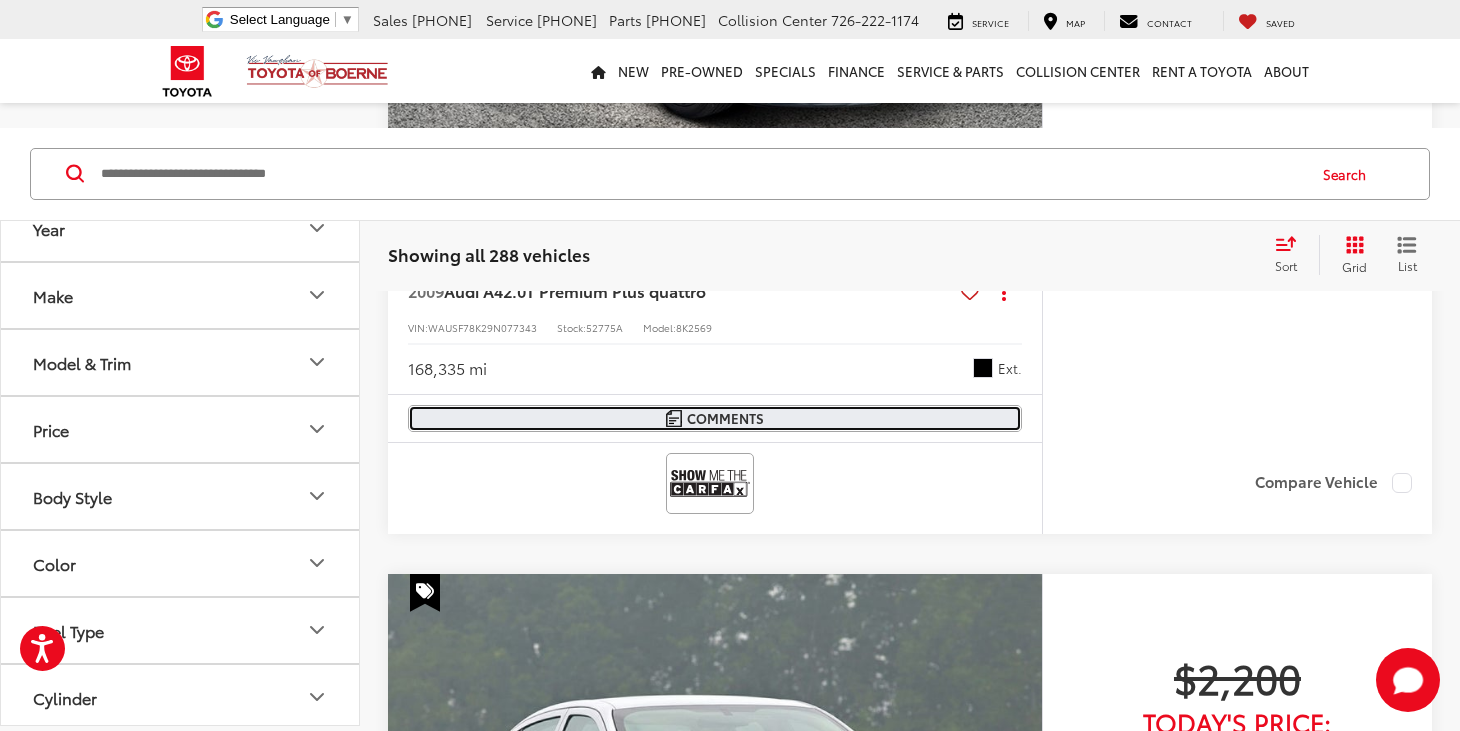 click on "Comments" at bounding box center [715, 418] 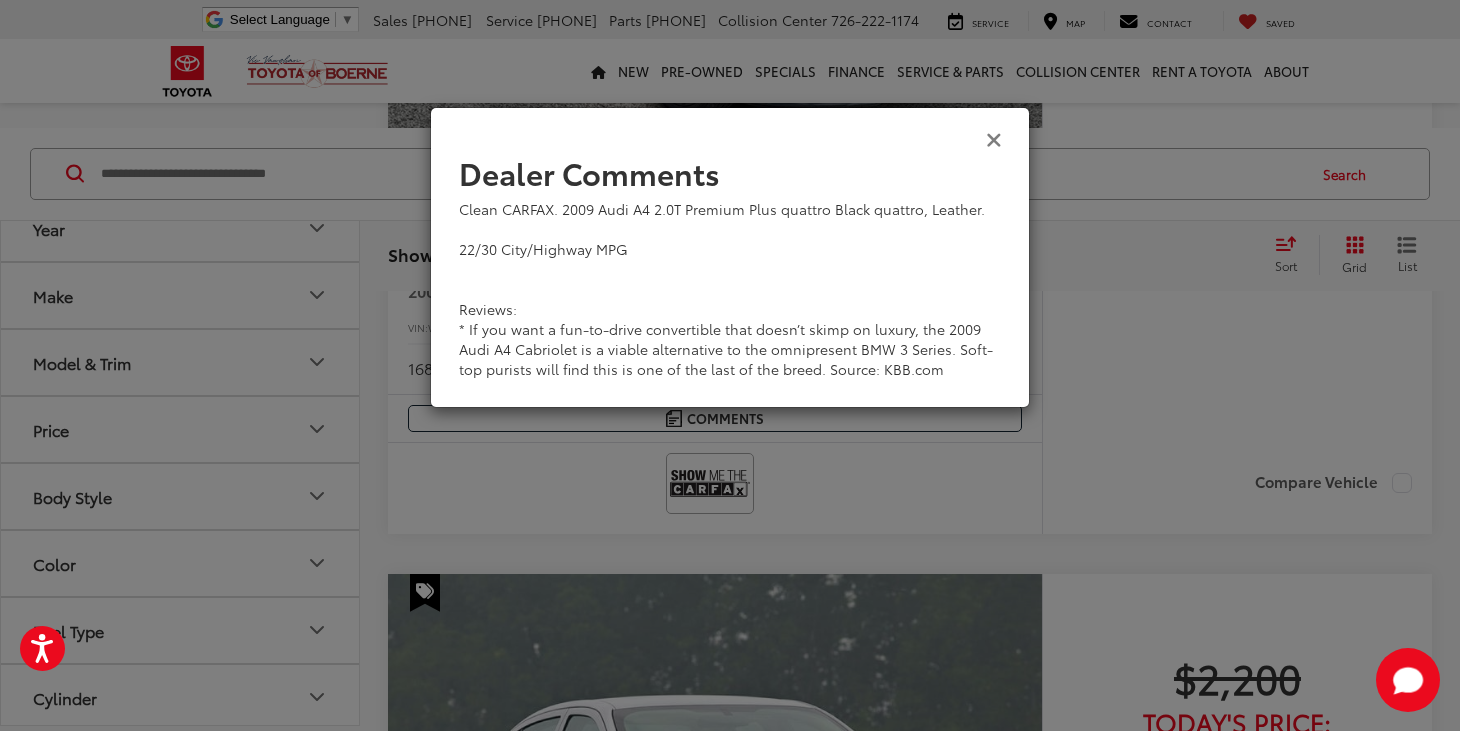 click at bounding box center [994, 138] 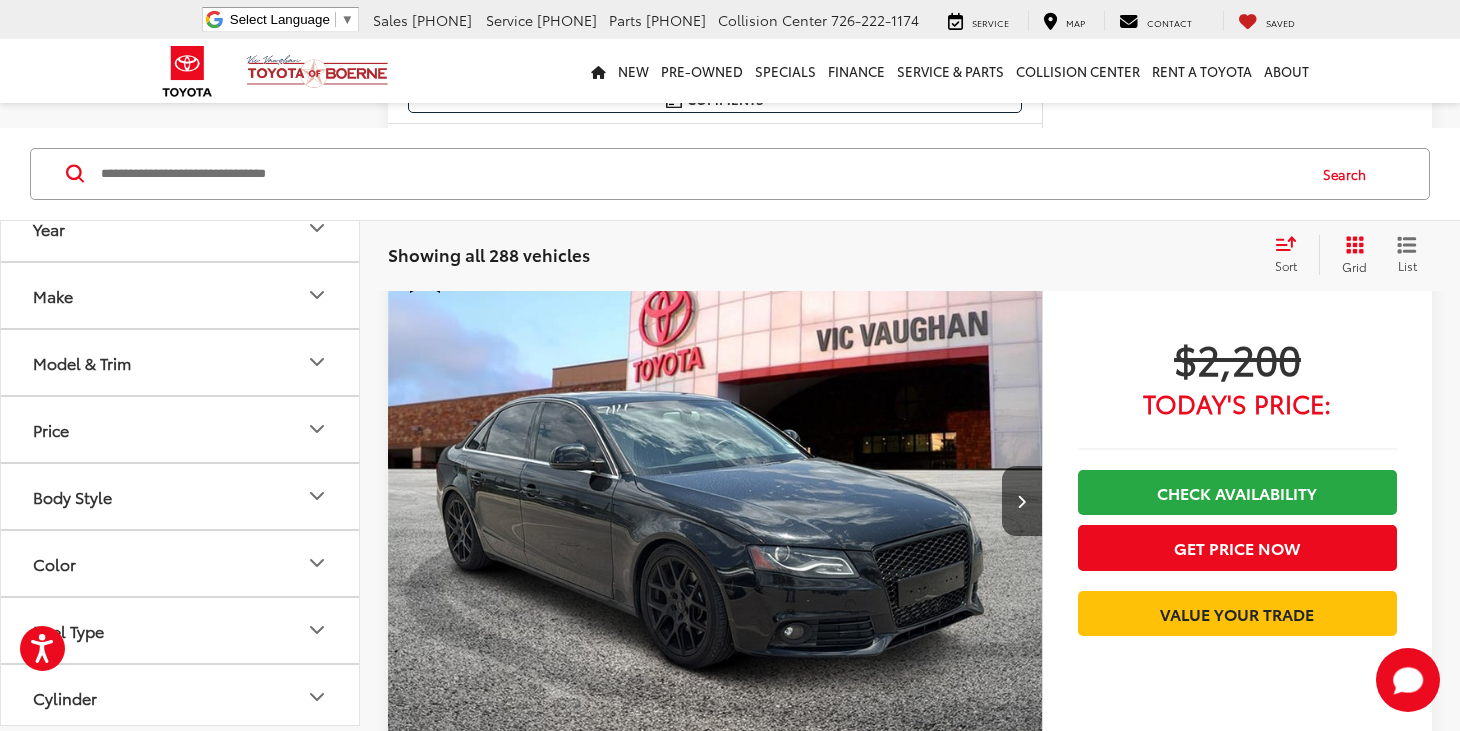 scroll, scrollTop: 1030, scrollLeft: 0, axis: vertical 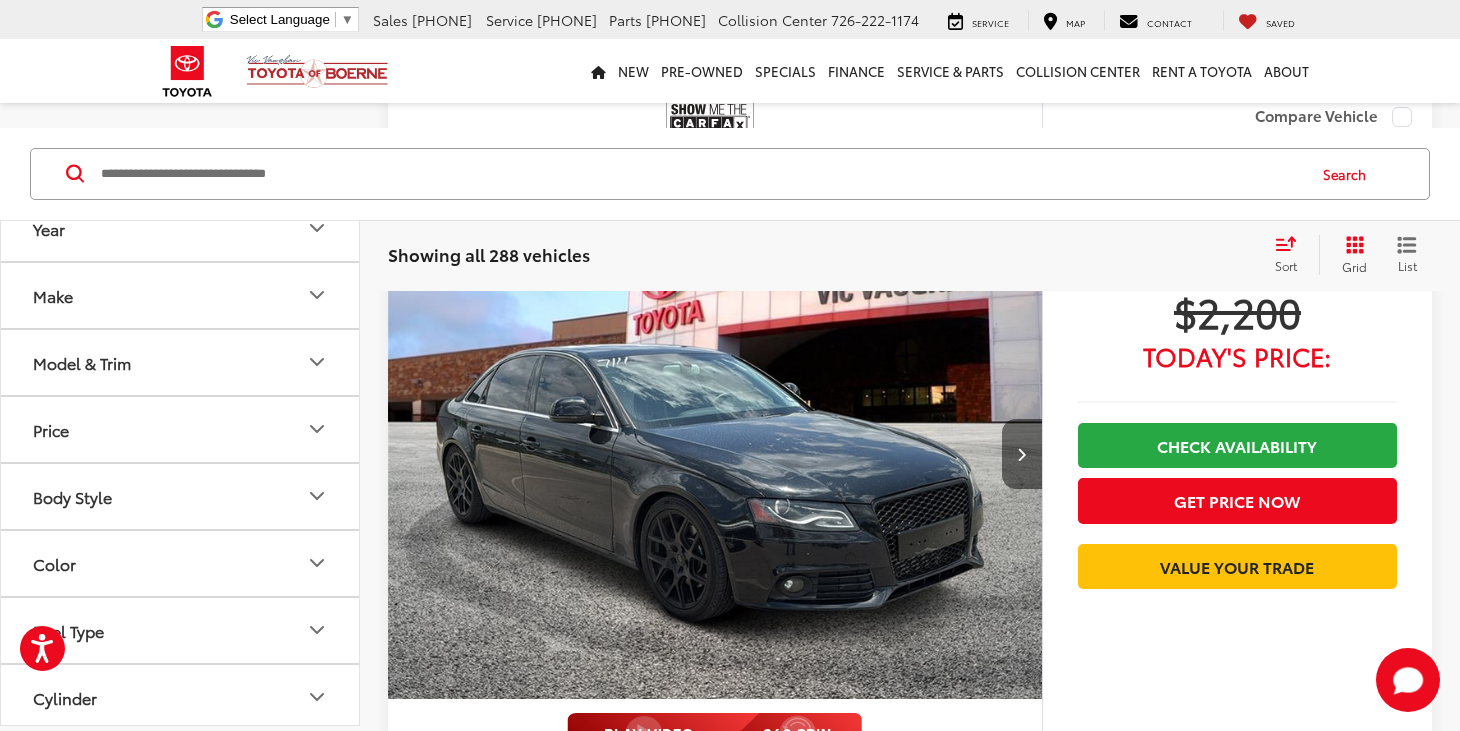 click at bounding box center [1022, 454] 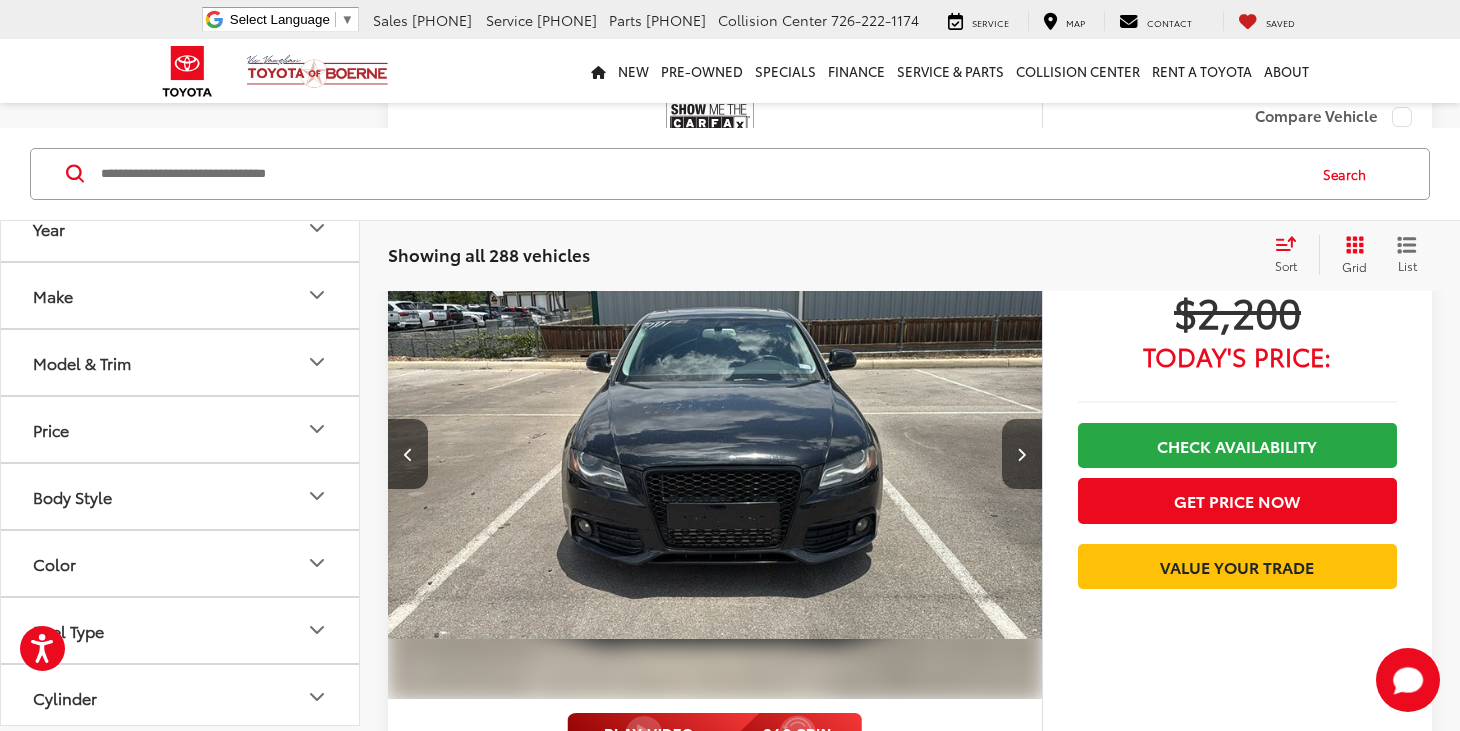 click at bounding box center [1022, 454] 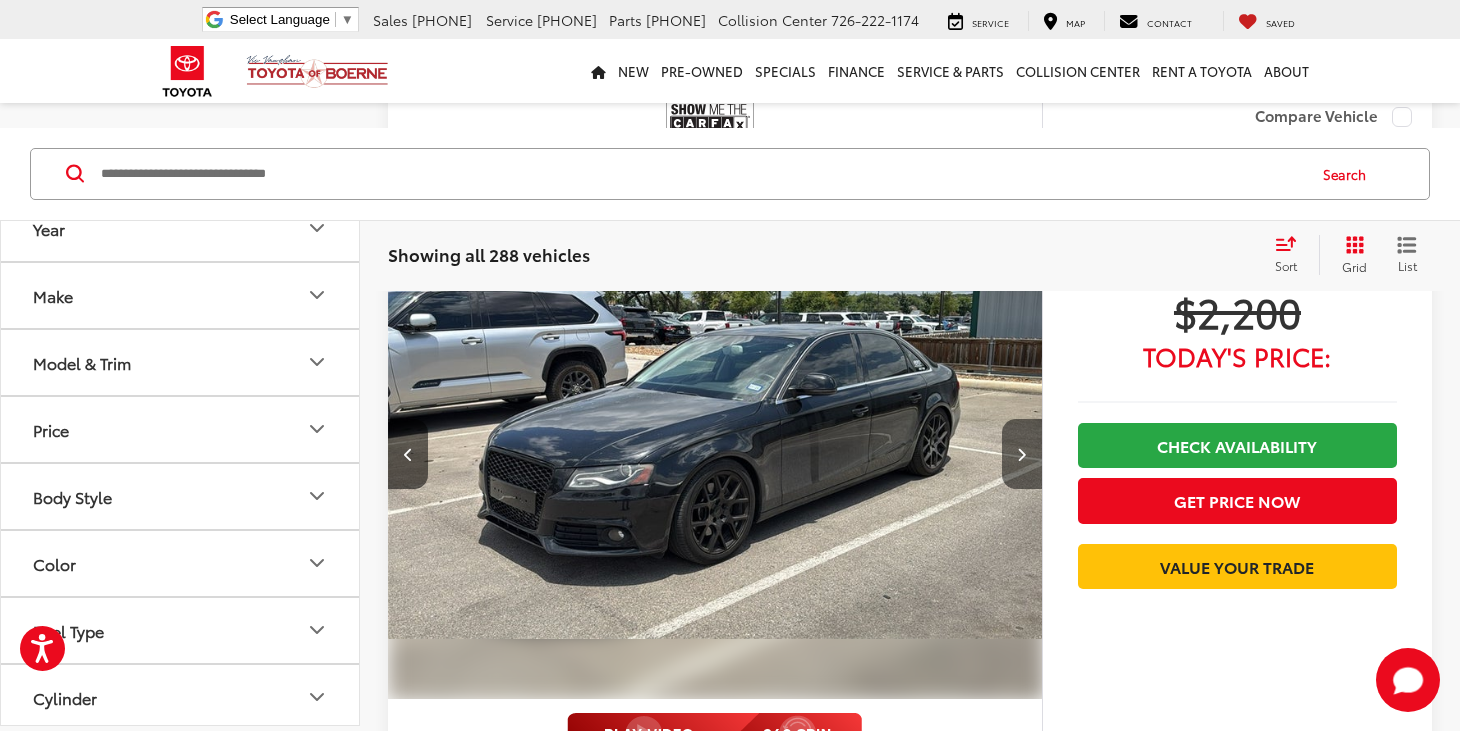 scroll, scrollTop: 0, scrollLeft: 1314, axis: horizontal 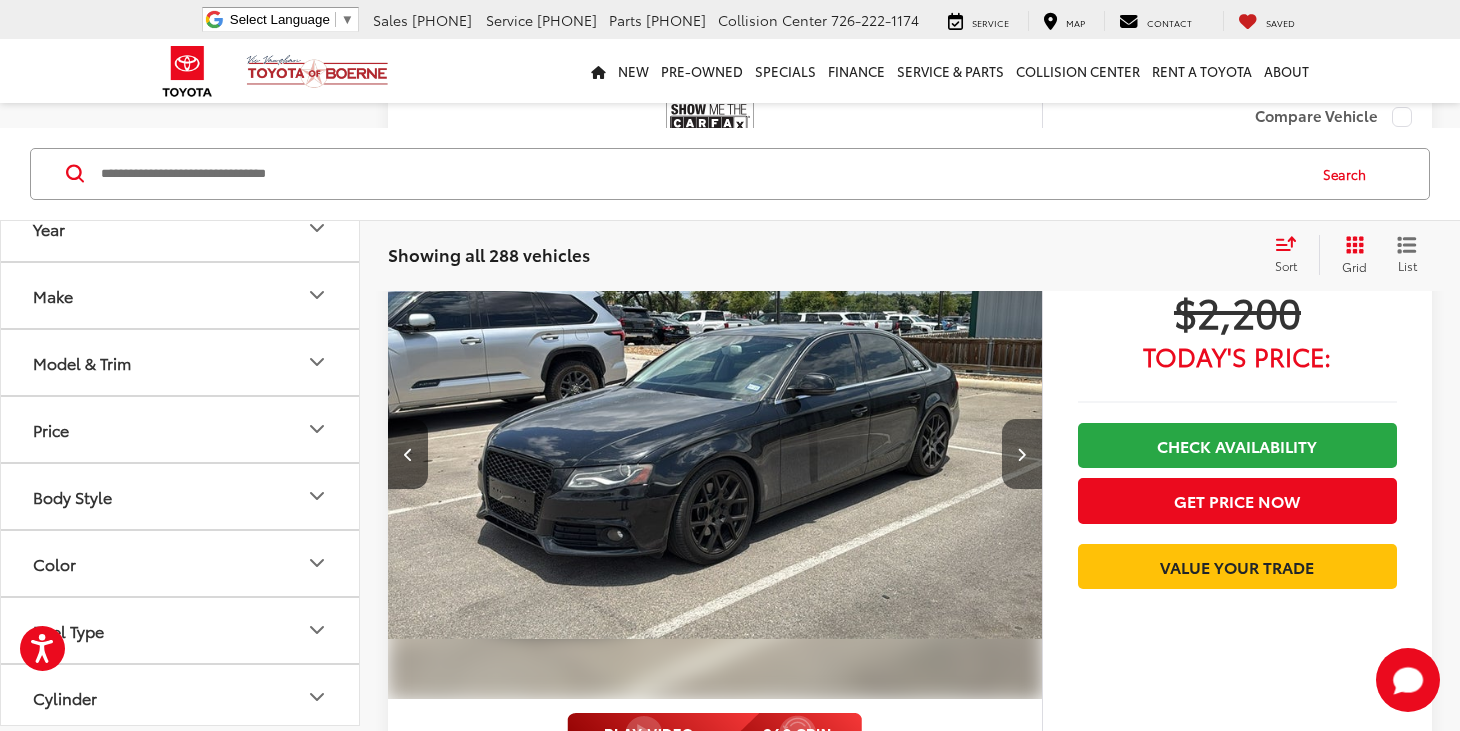 click at bounding box center [1022, 454] 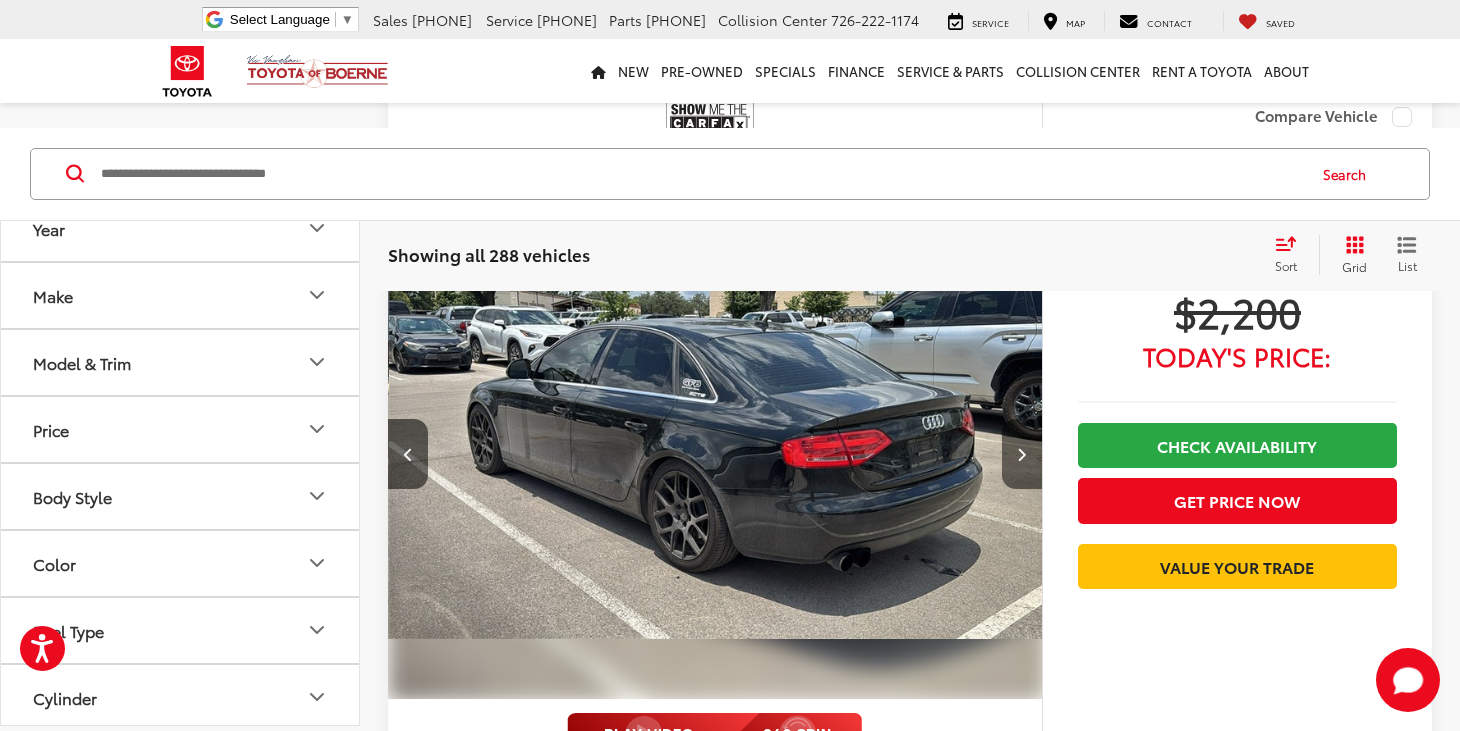 scroll, scrollTop: 0, scrollLeft: 1971, axis: horizontal 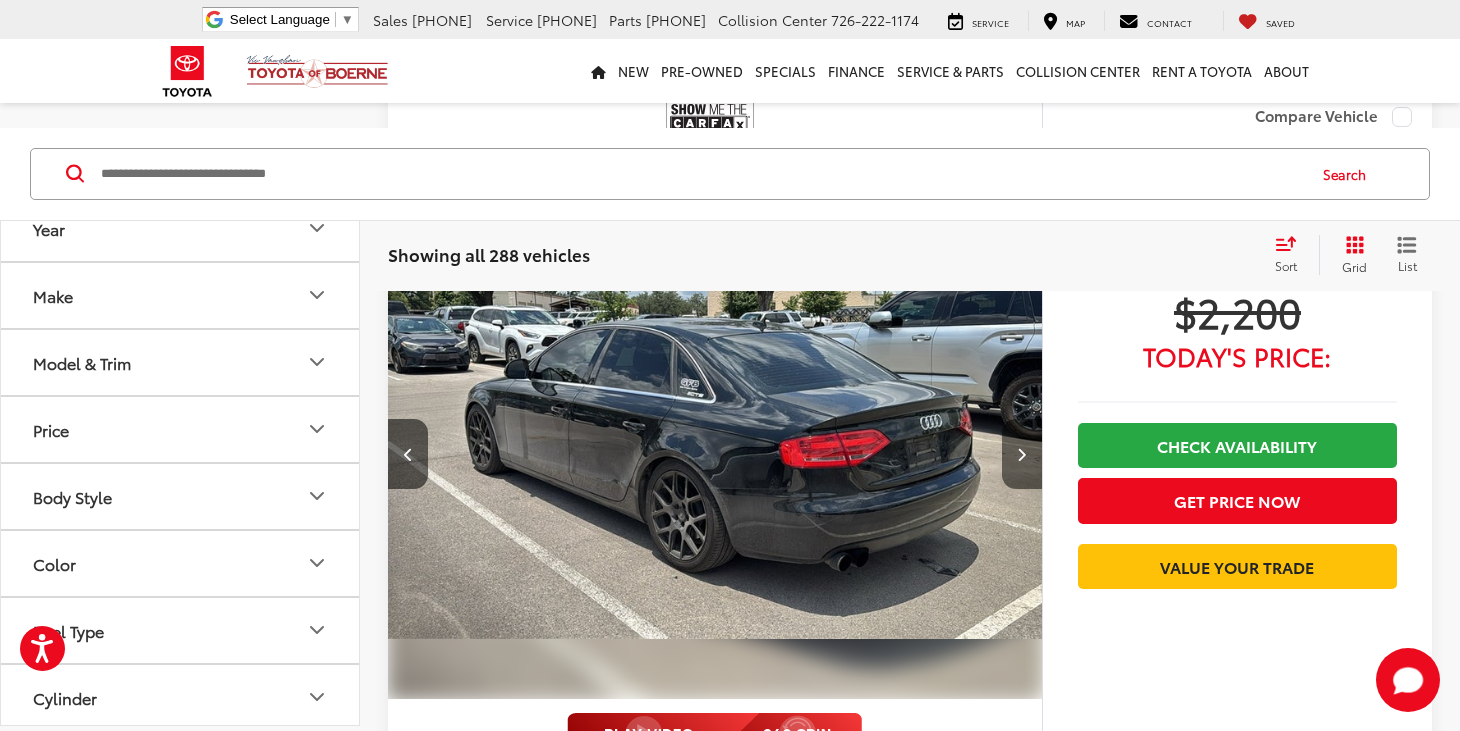 click at bounding box center [1022, 454] 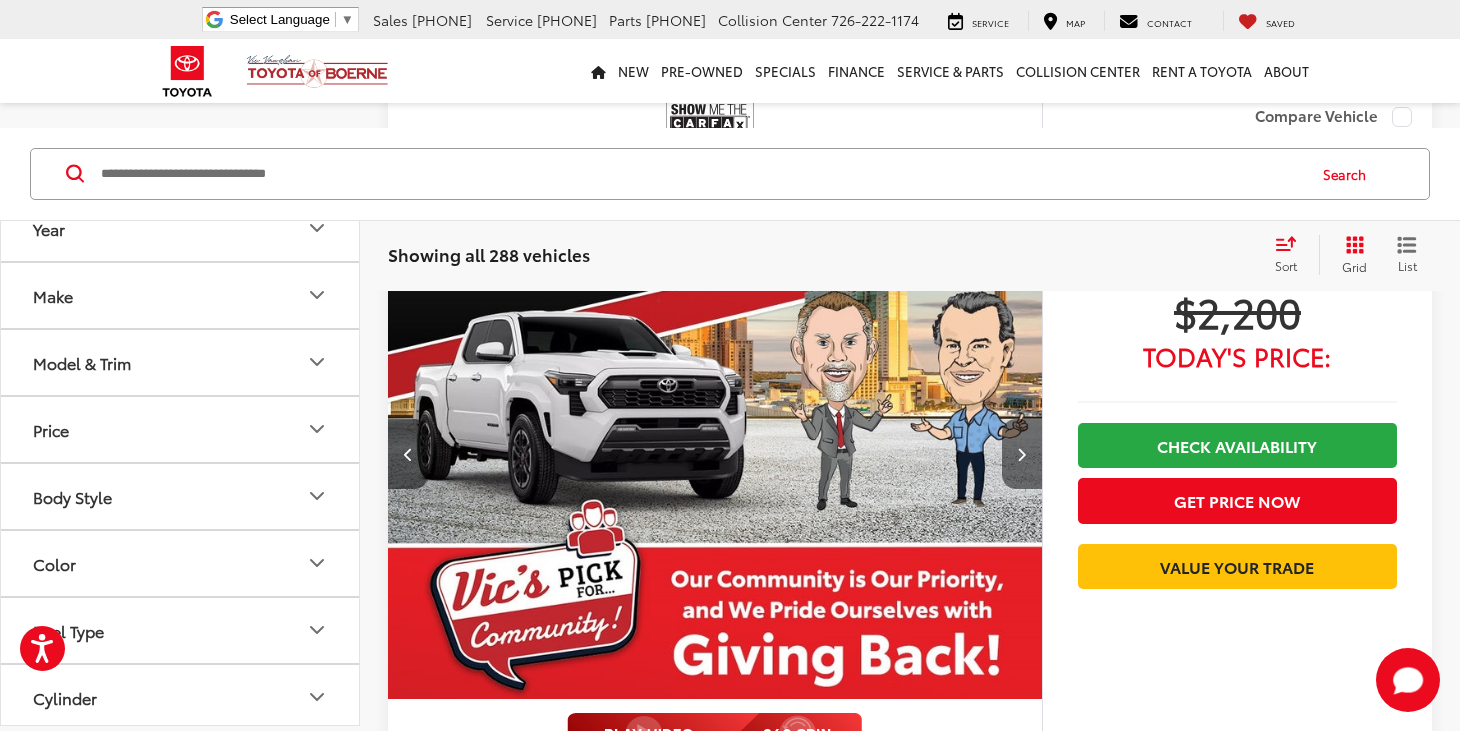 click at bounding box center (1022, 454) 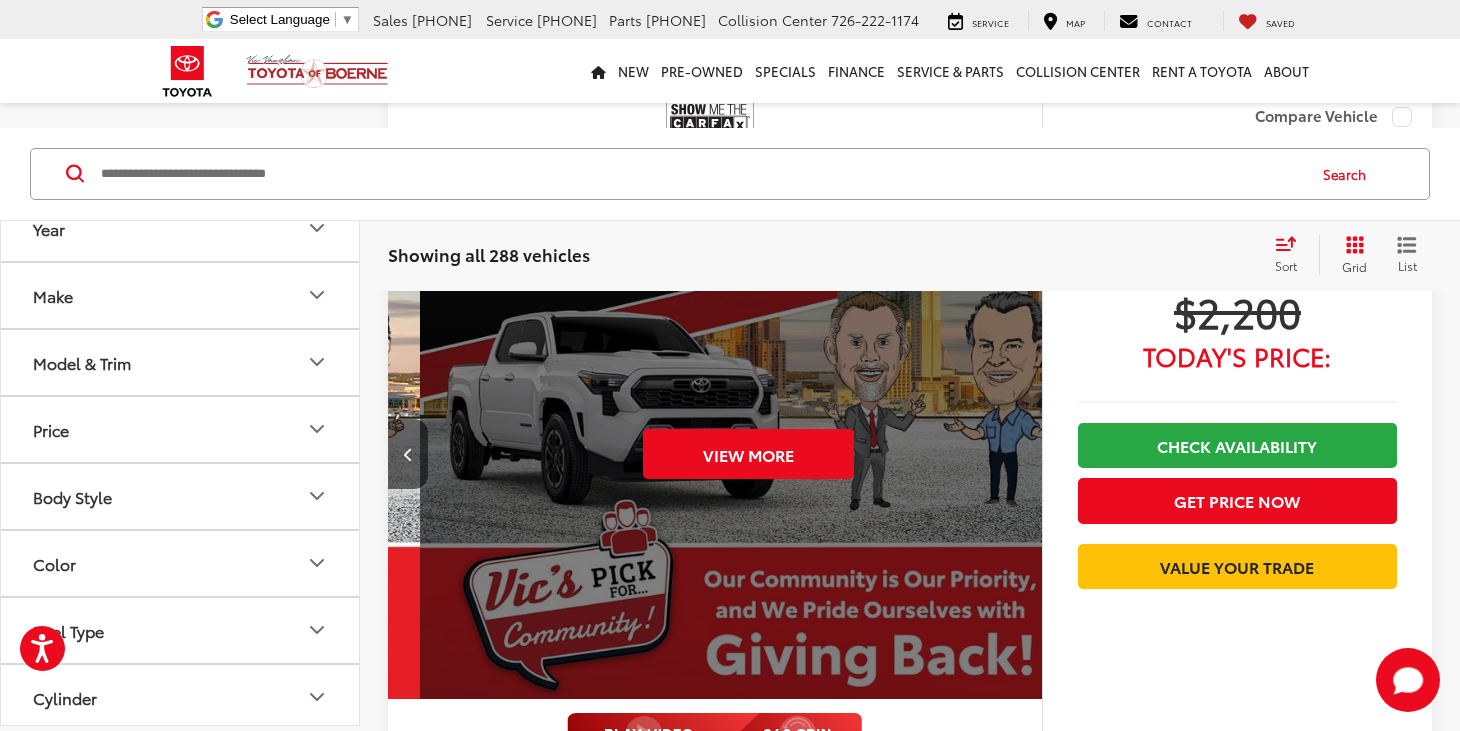 scroll, scrollTop: 0, scrollLeft: 3285, axis: horizontal 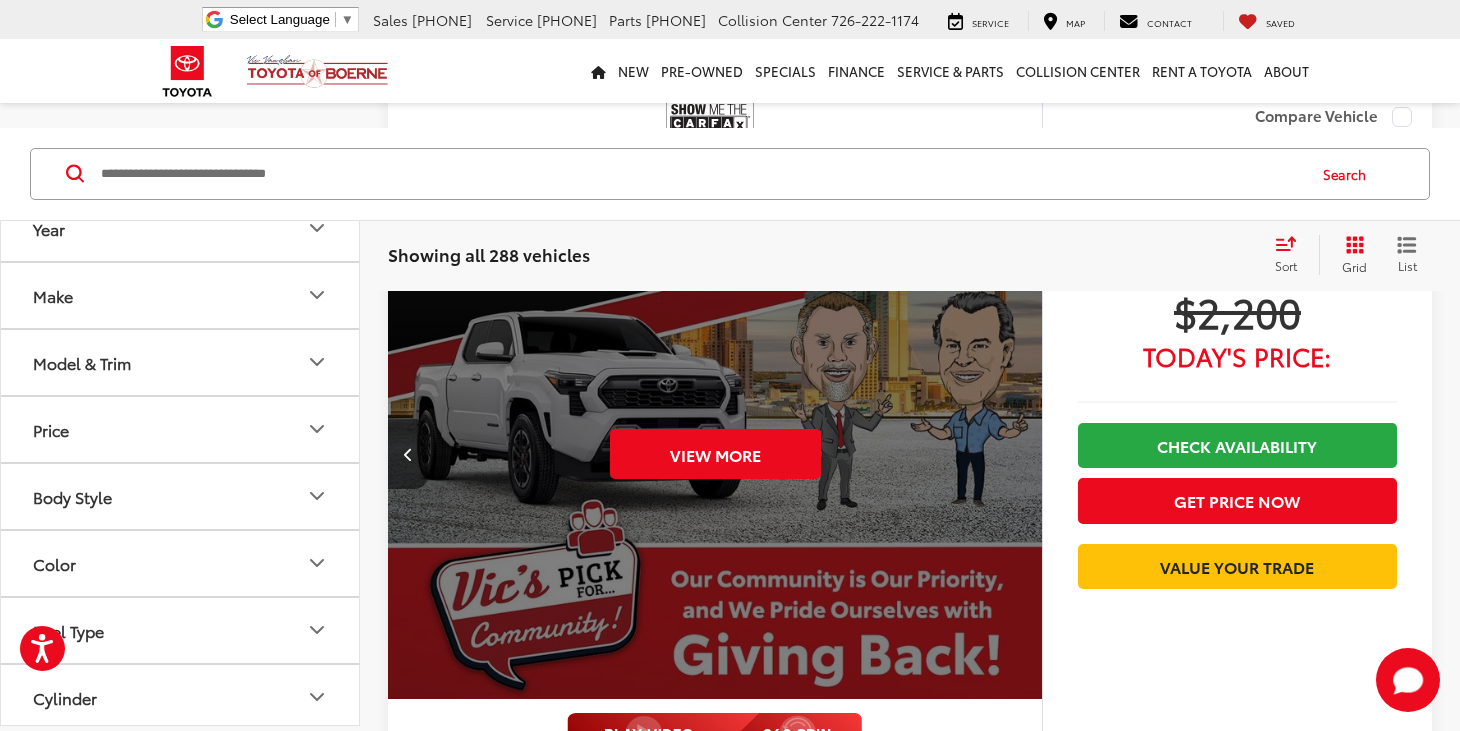 click on "View More" at bounding box center (715, 454) 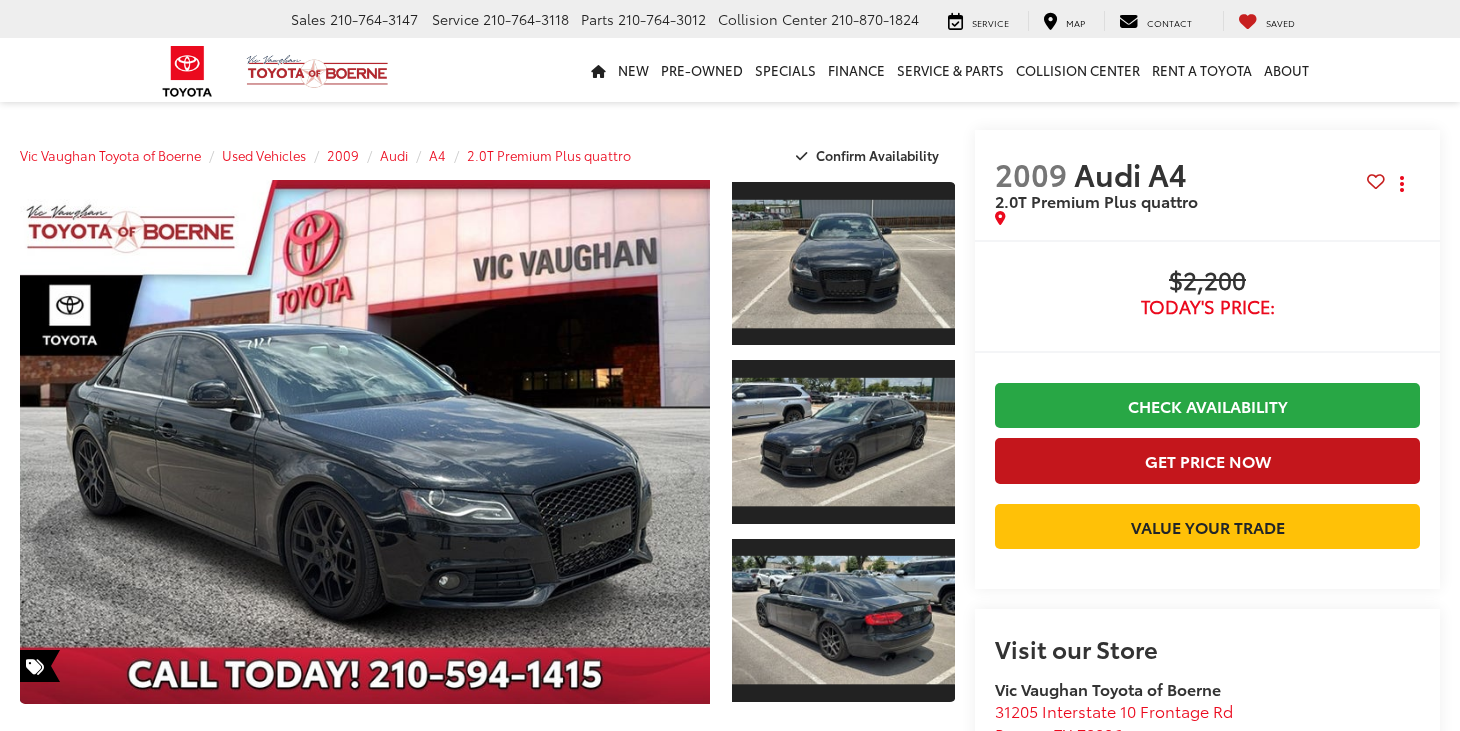 scroll, scrollTop: 0, scrollLeft: 0, axis: both 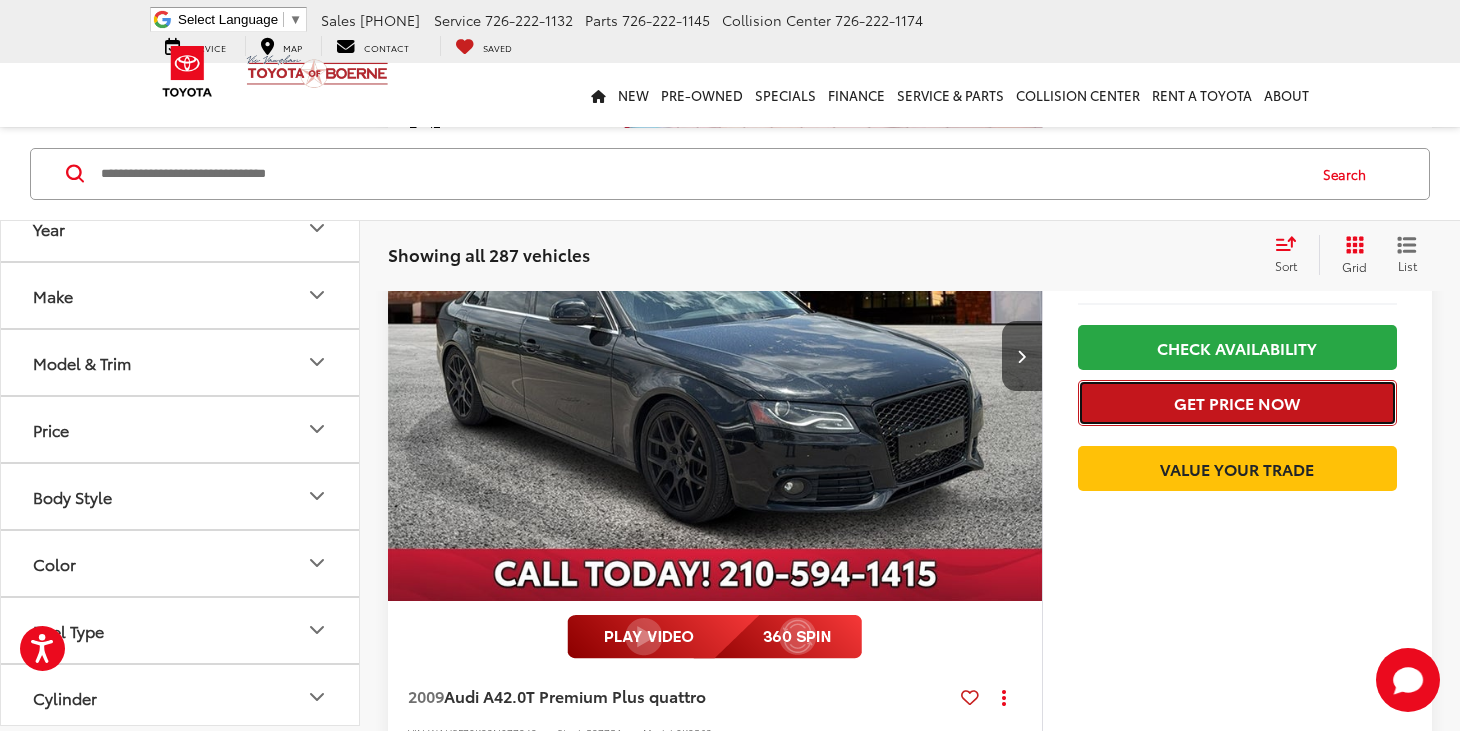 click on "Get Price Now" at bounding box center (1237, 402) 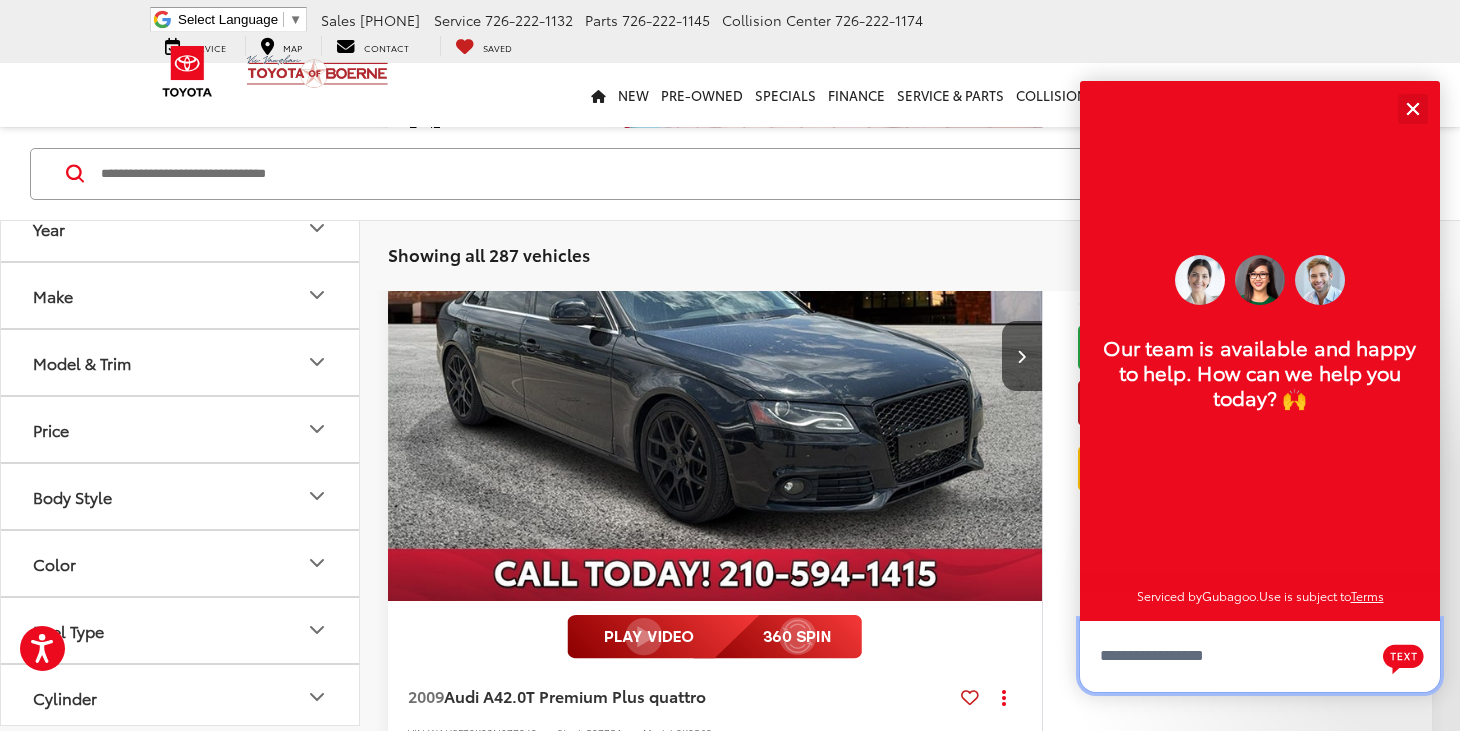 scroll, scrollTop: 24, scrollLeft: 0, axis: vertical 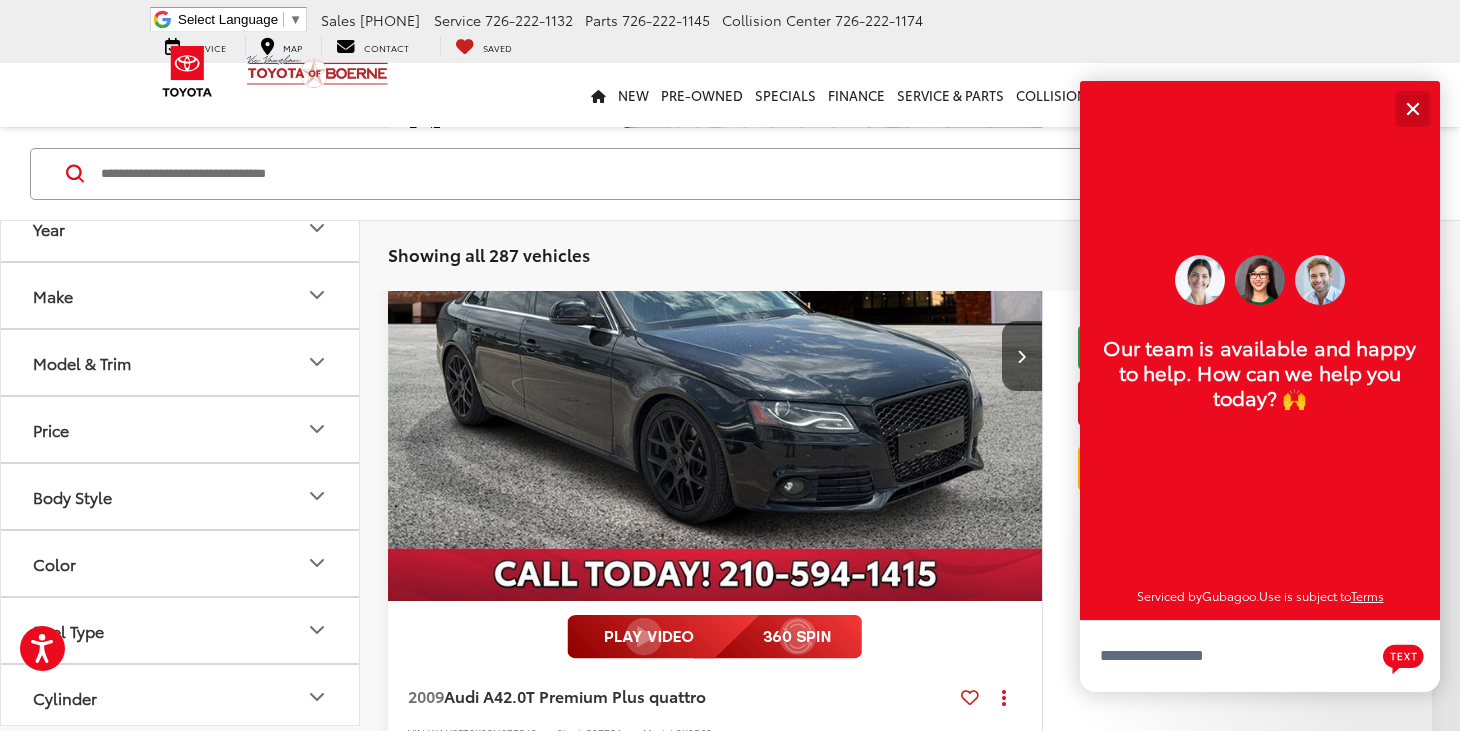 click at bounding box center (1412, 108) 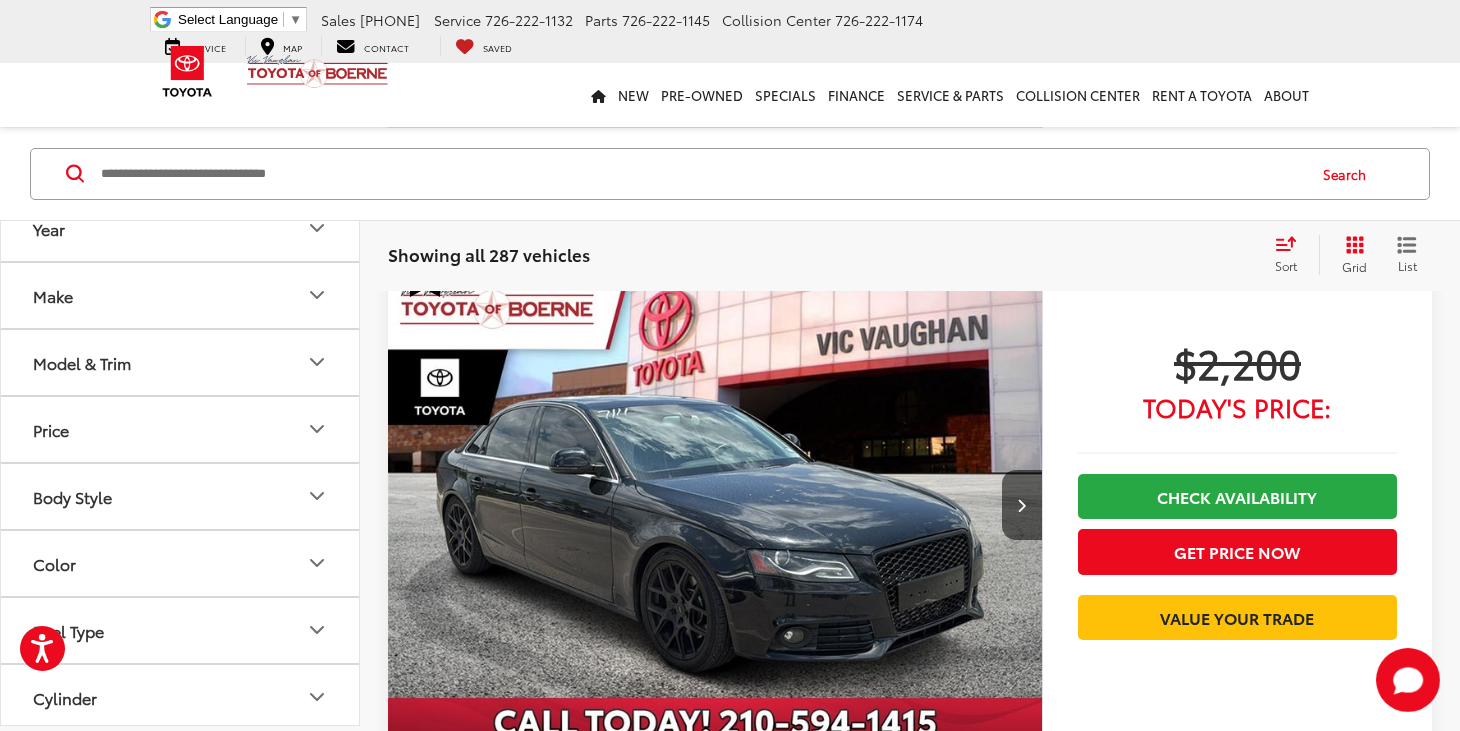 scroll, scrollTop: 991, scrollLeft: 0, axis: vertical 